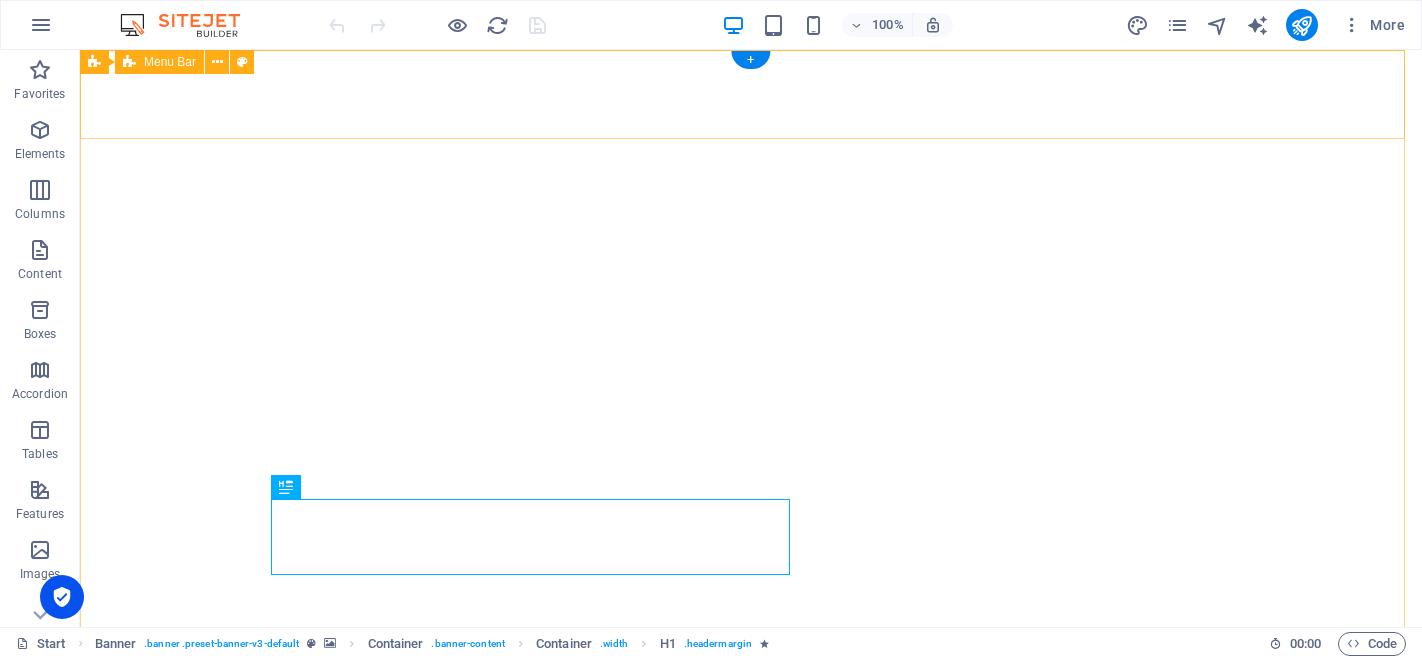 scroll, scrollTop: 0, scrollLeft: 0, axis: both 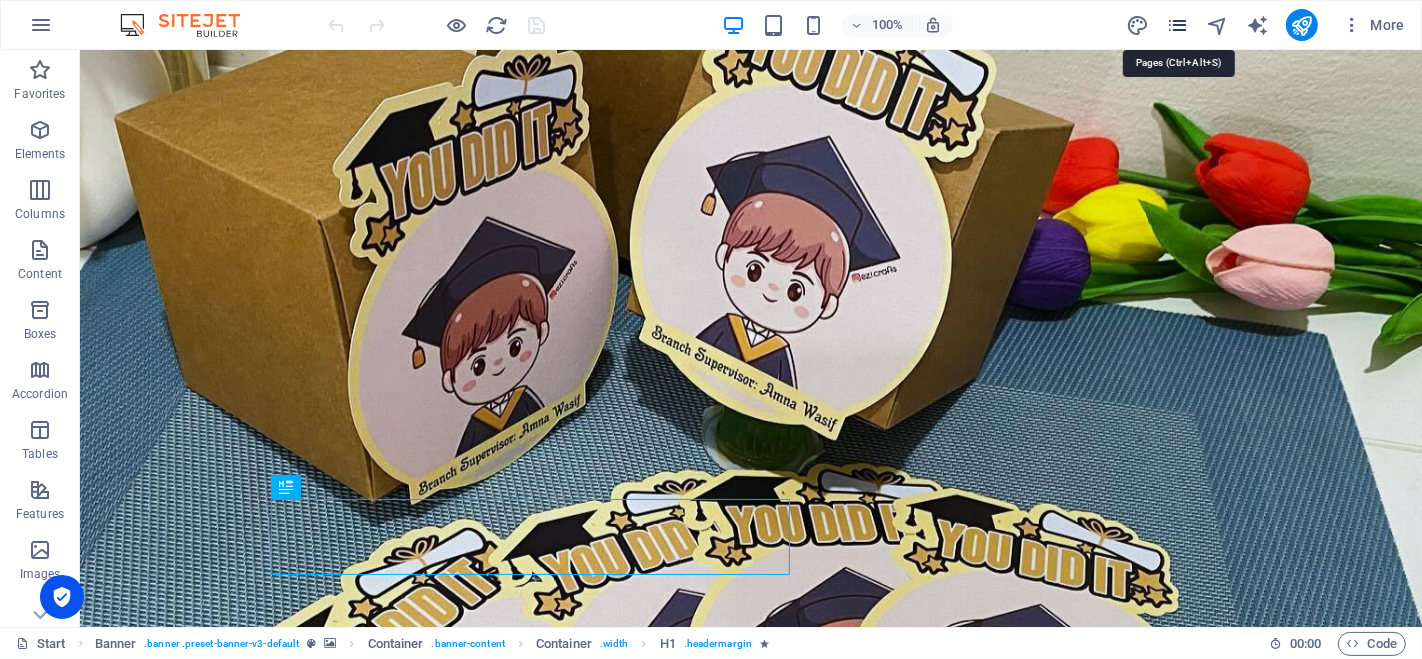 click at bounding box center (1177, 25) 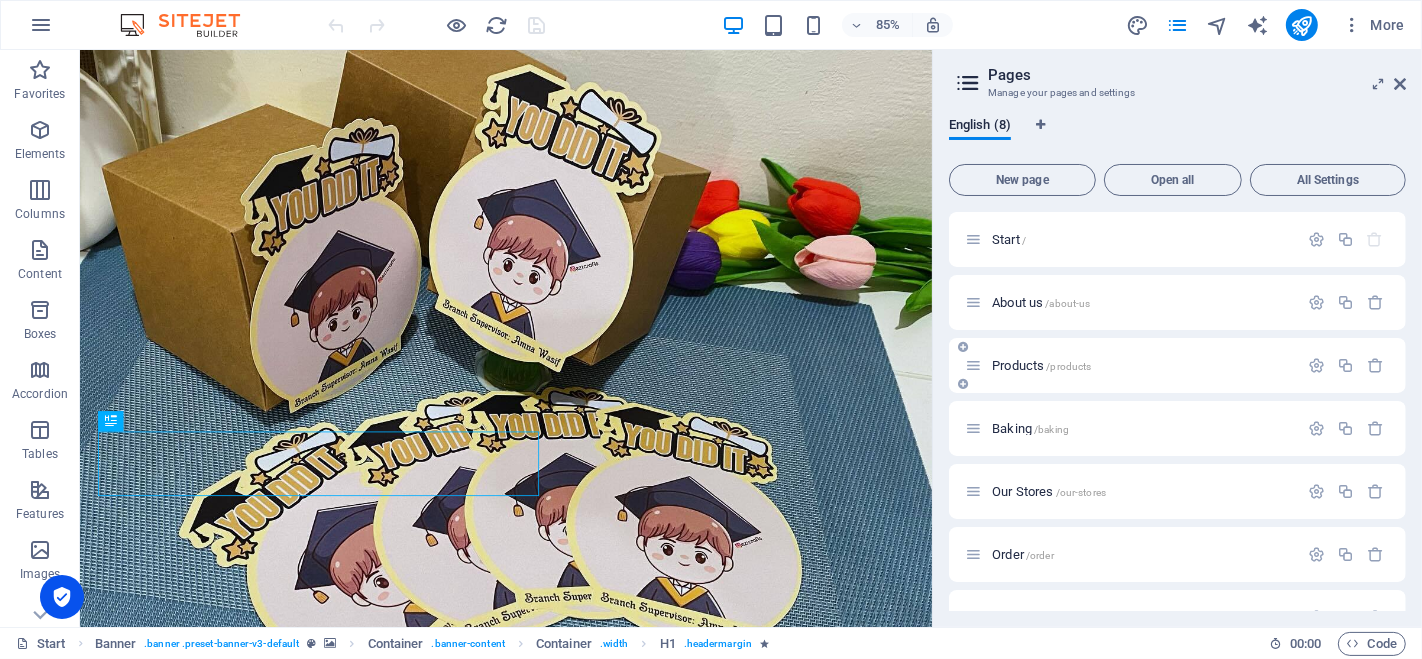 click on "Products /products" at bounding box center [1041, 365] 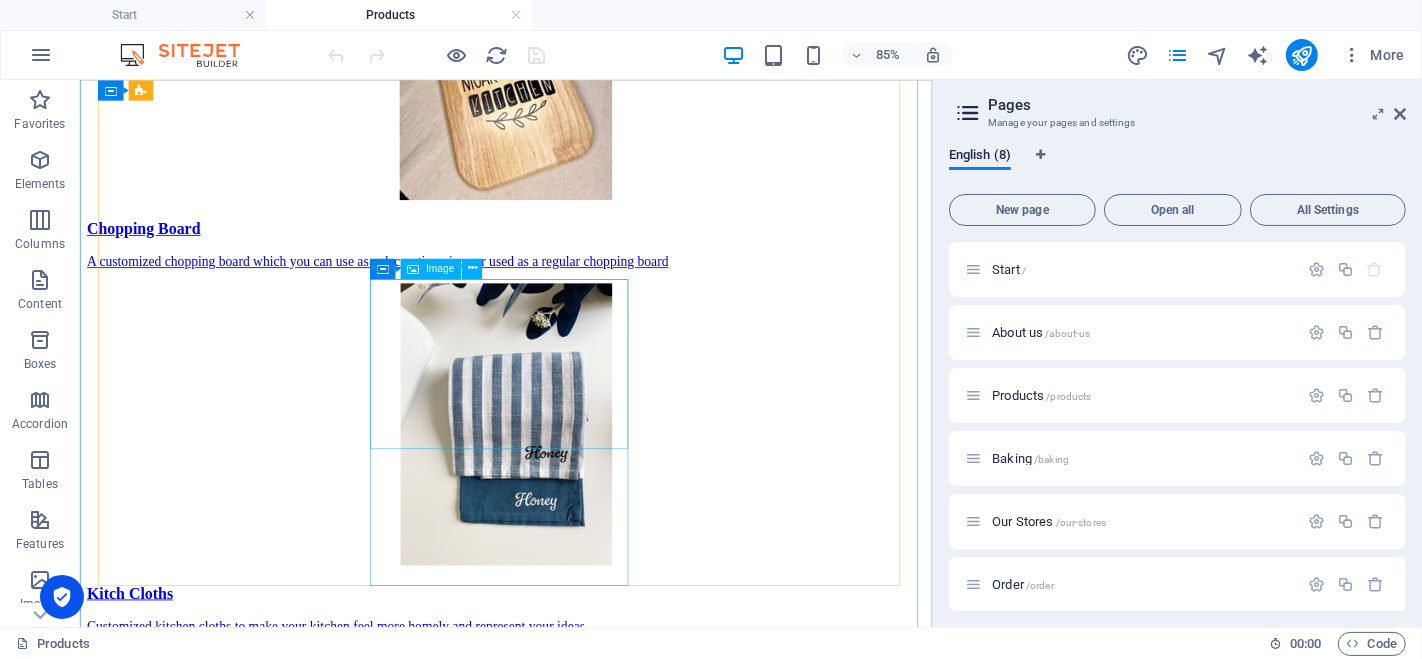 scroll, scrollTop: 1362, scrollLeft: 0, axis: vertical 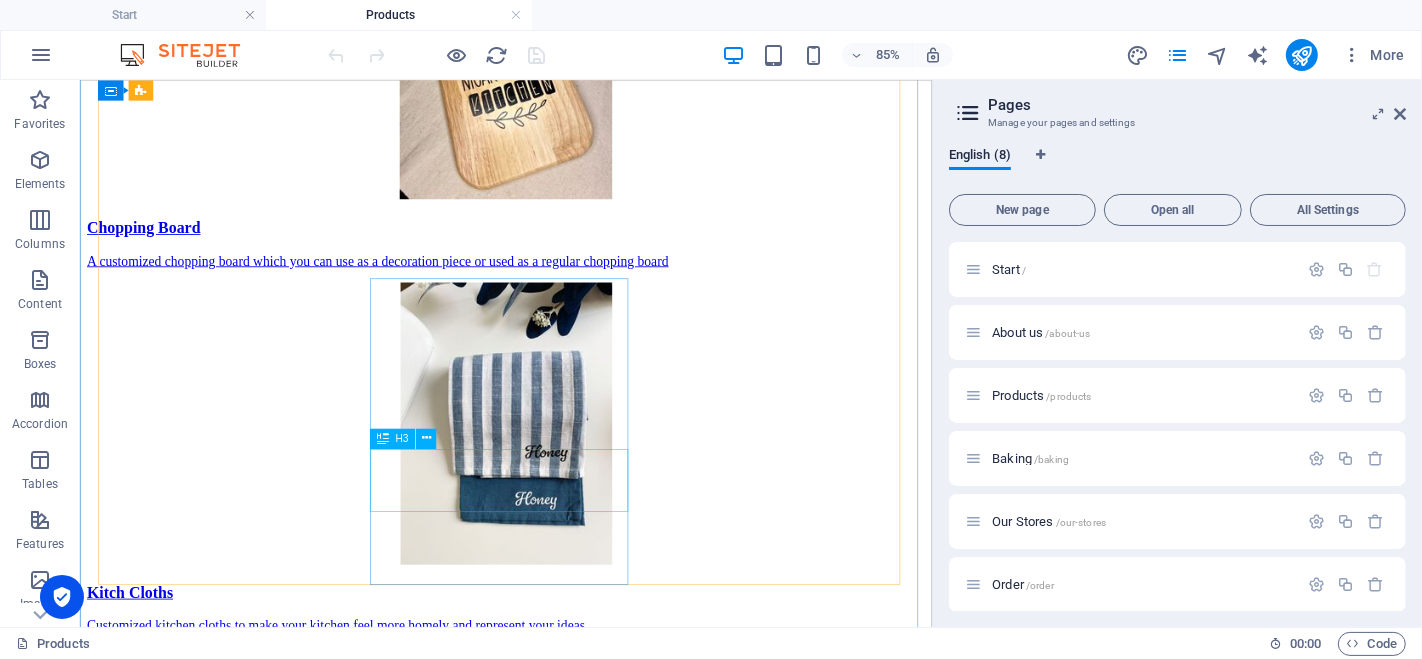 click on "No clue atp" at bounding box center (580, 5270) 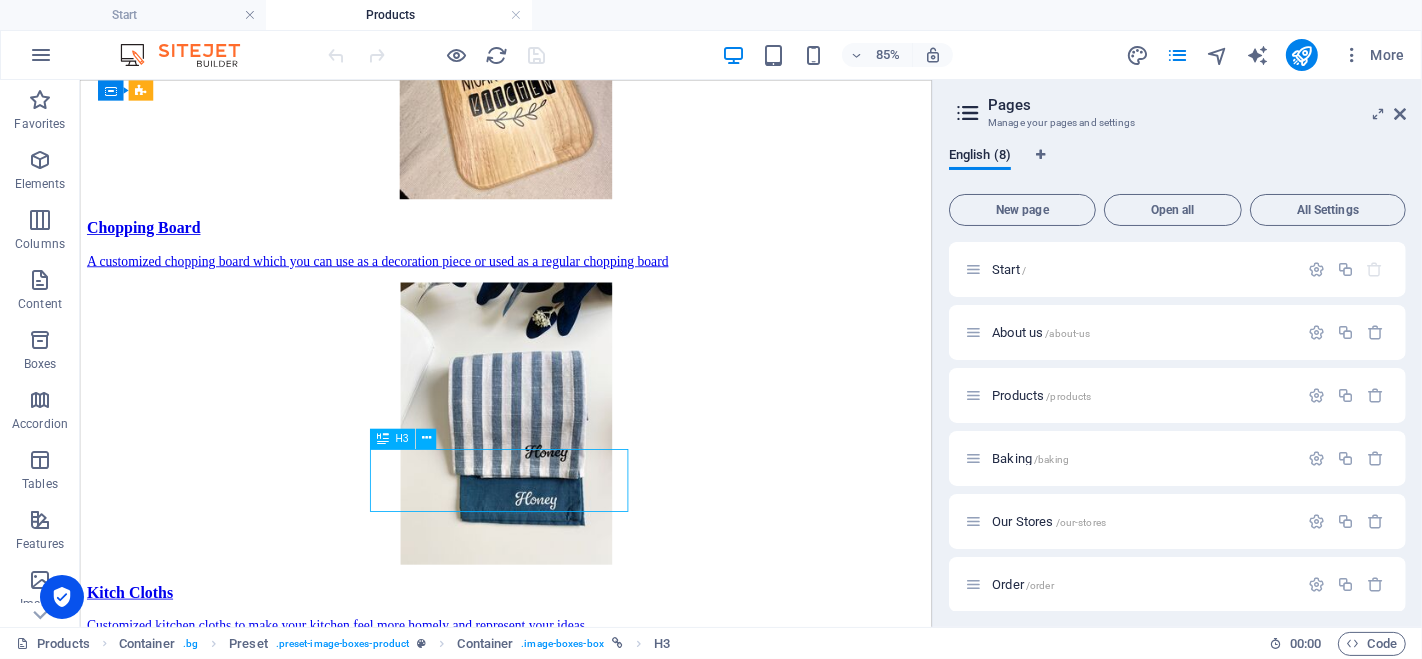 click on "No clue atp" at bounding box center [580, 5270] 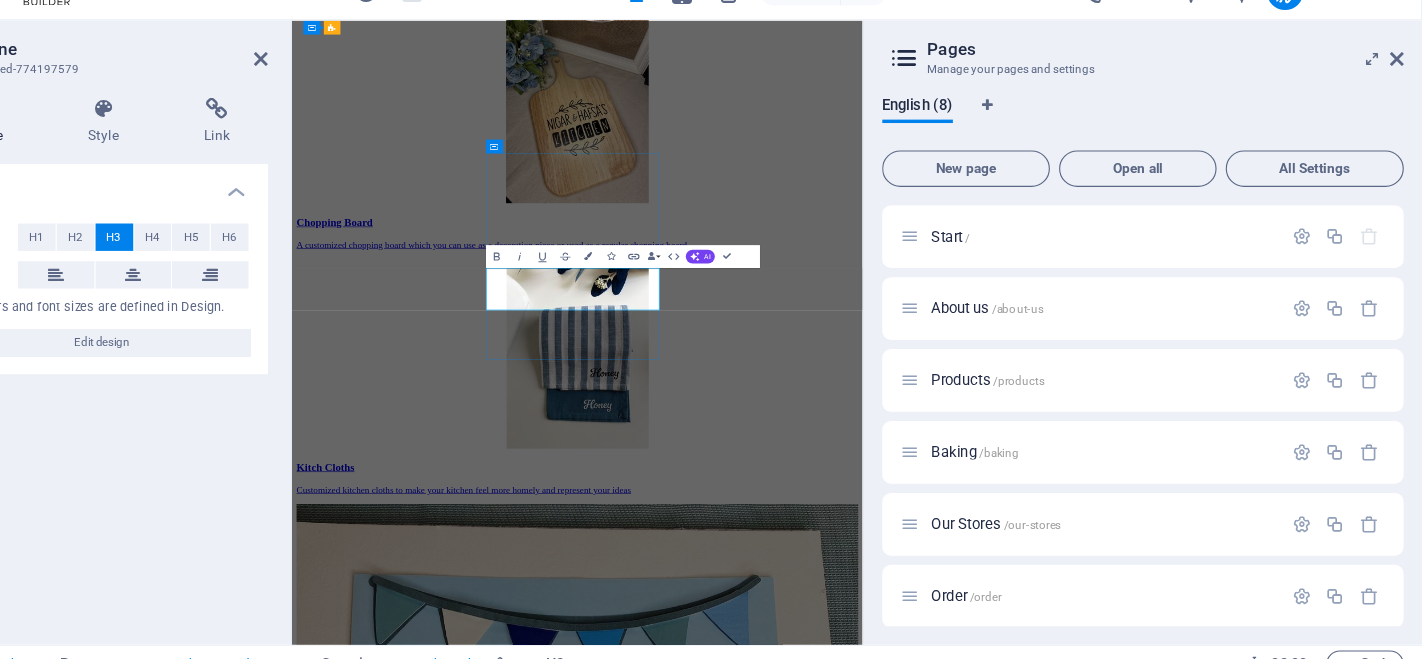 scroll, scrollTop: 0, scrollLeft: 0, axis: both 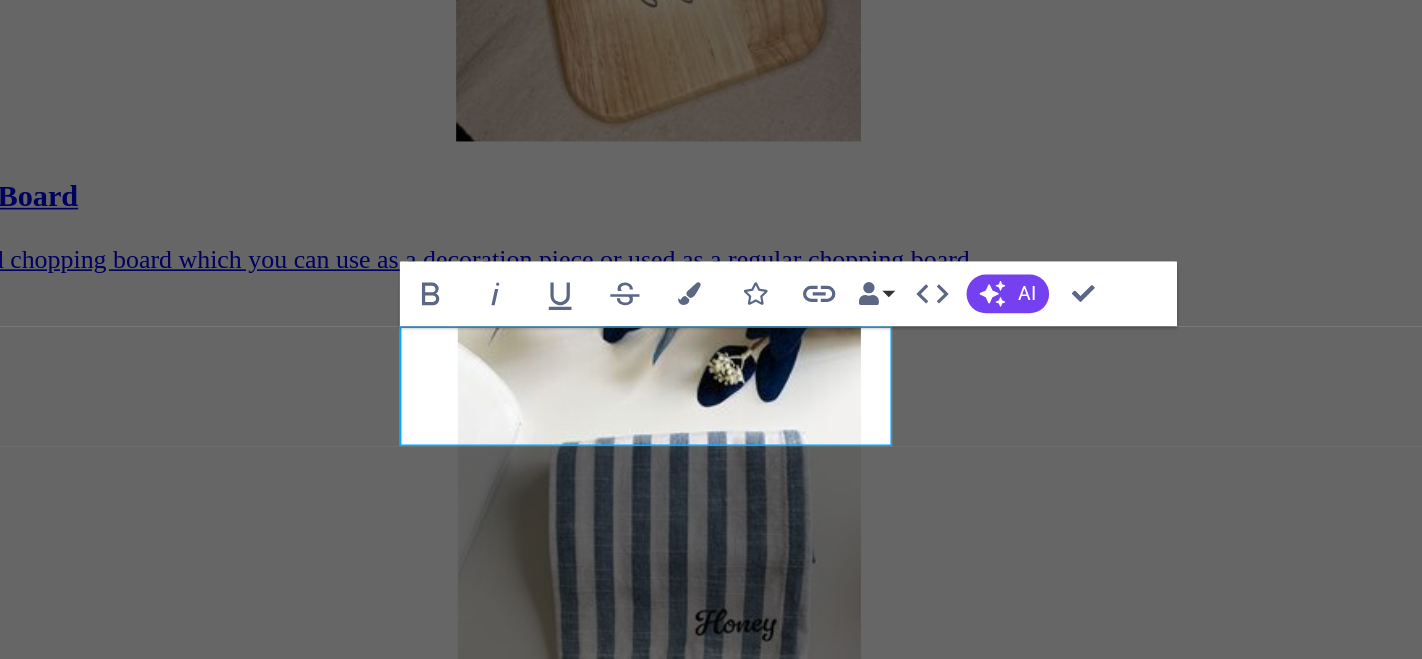 type 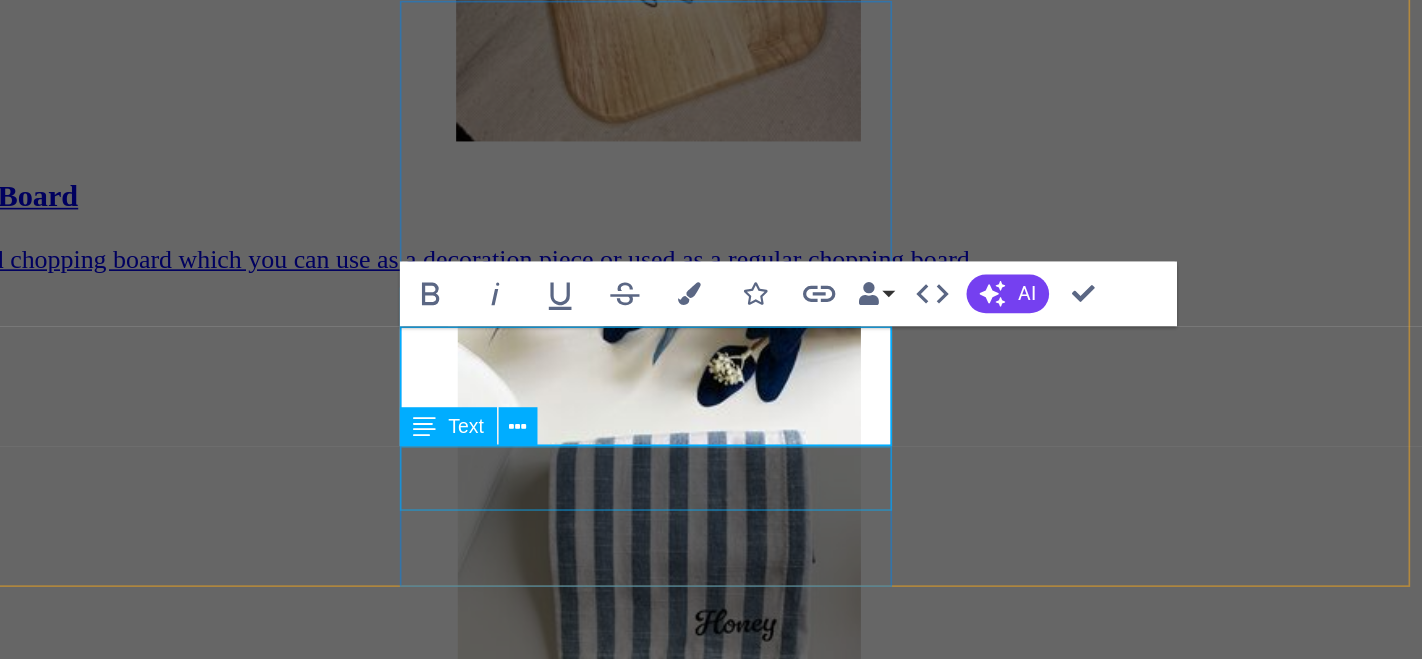 click on "hmmmmm" at bounding box center [350, 4919] 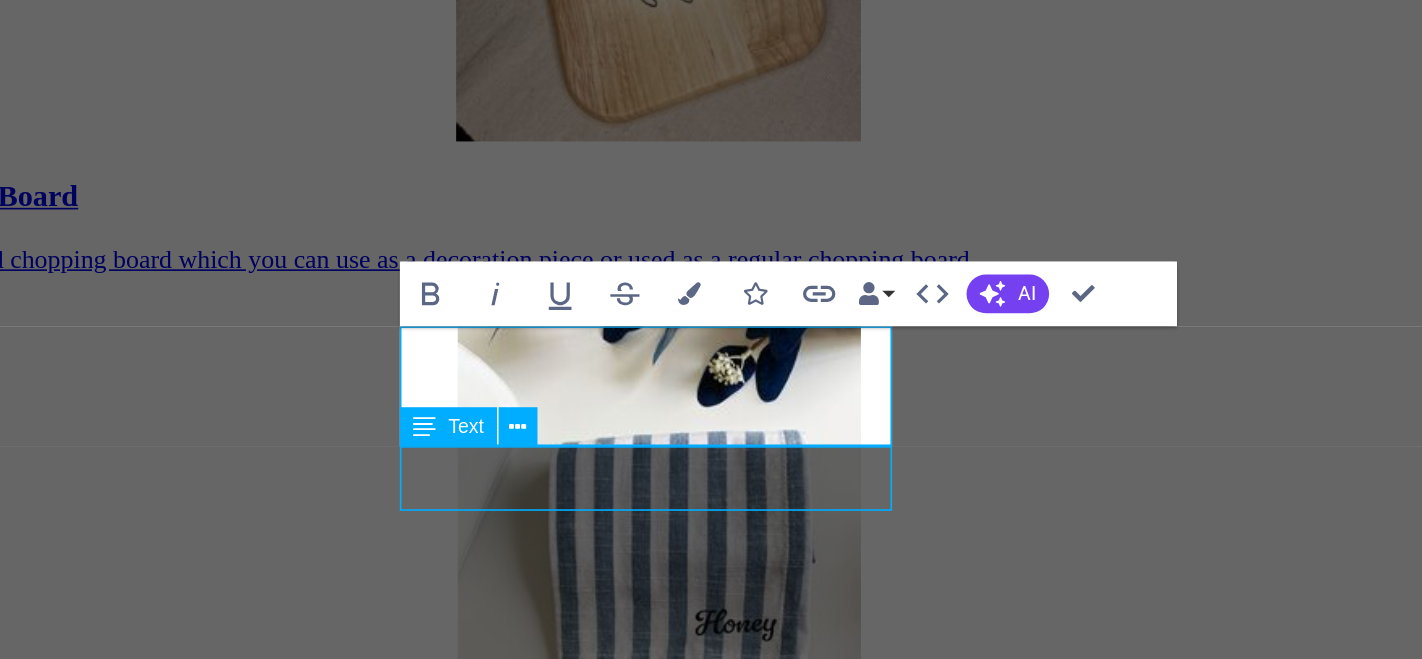 click on "hmmmmm" at bounding box center (350, 4919) 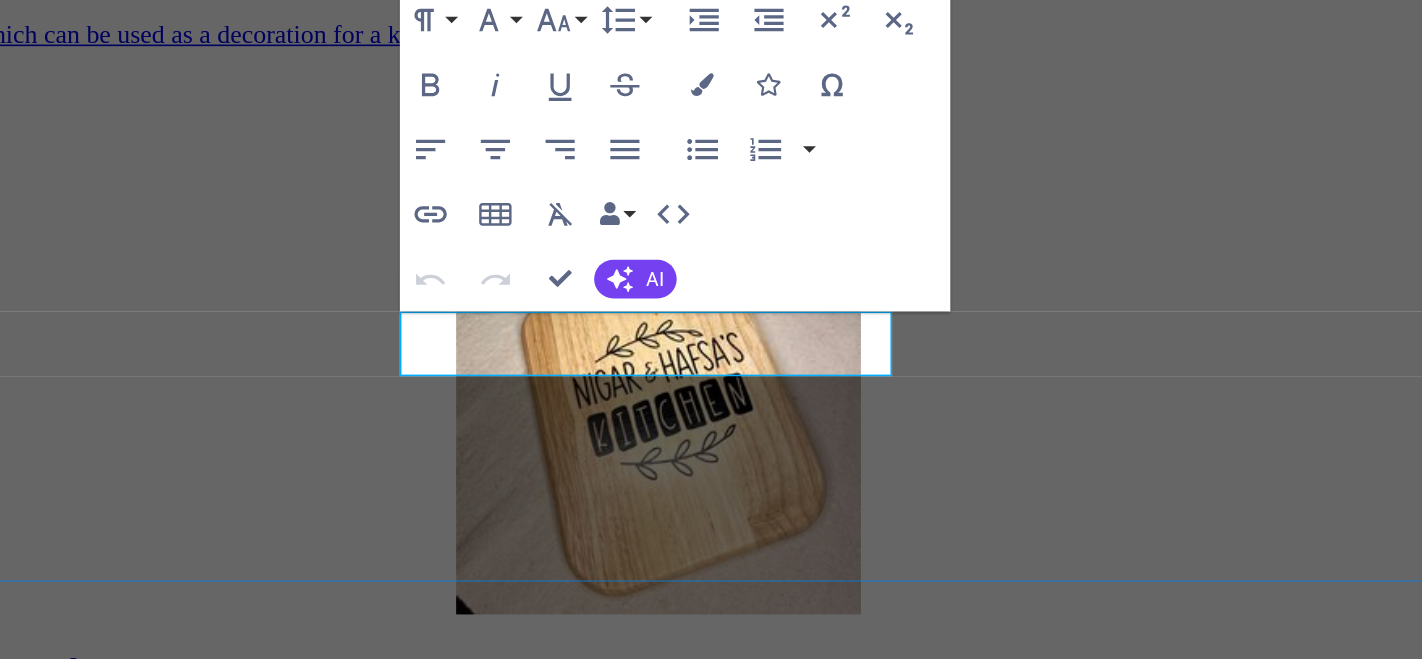 scroll, scrollTop: 1839, scrollLeft: 0, axis: vertical 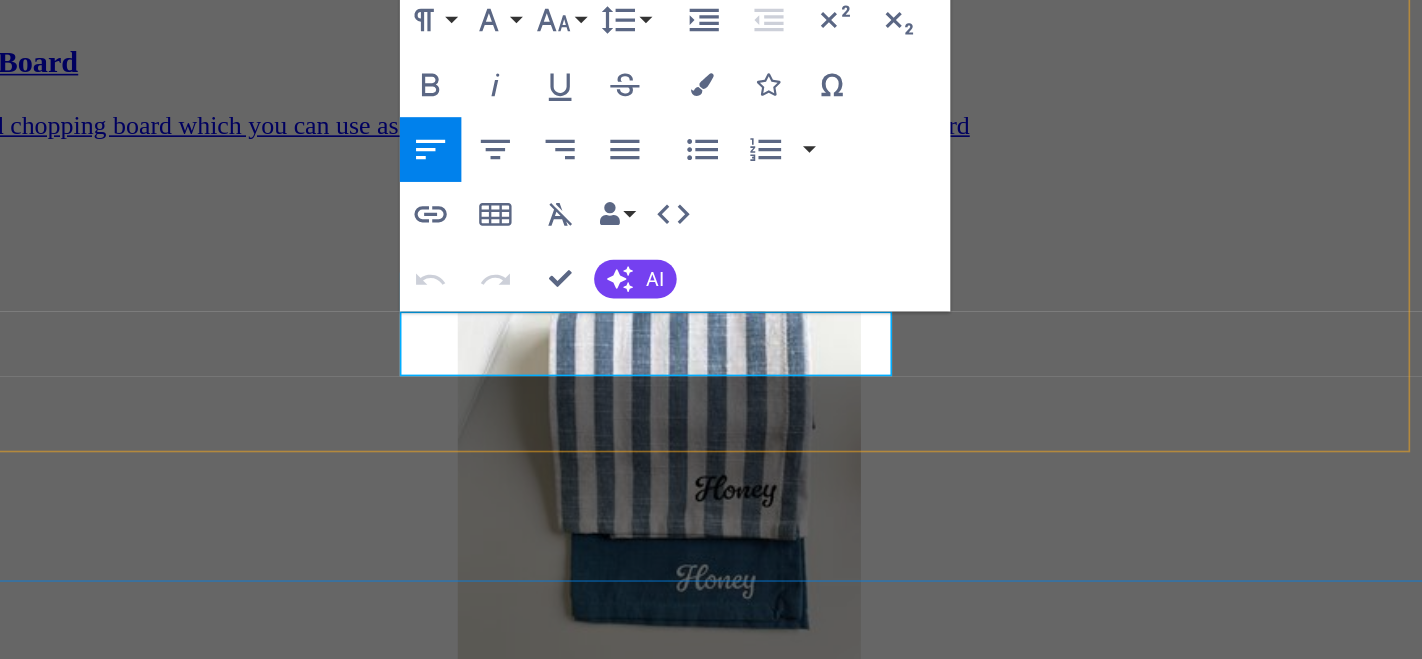drag, startPoint x: 270, startPoint y: 134, endPoint x: 188, endPoint y: 126, distance: 82.38932 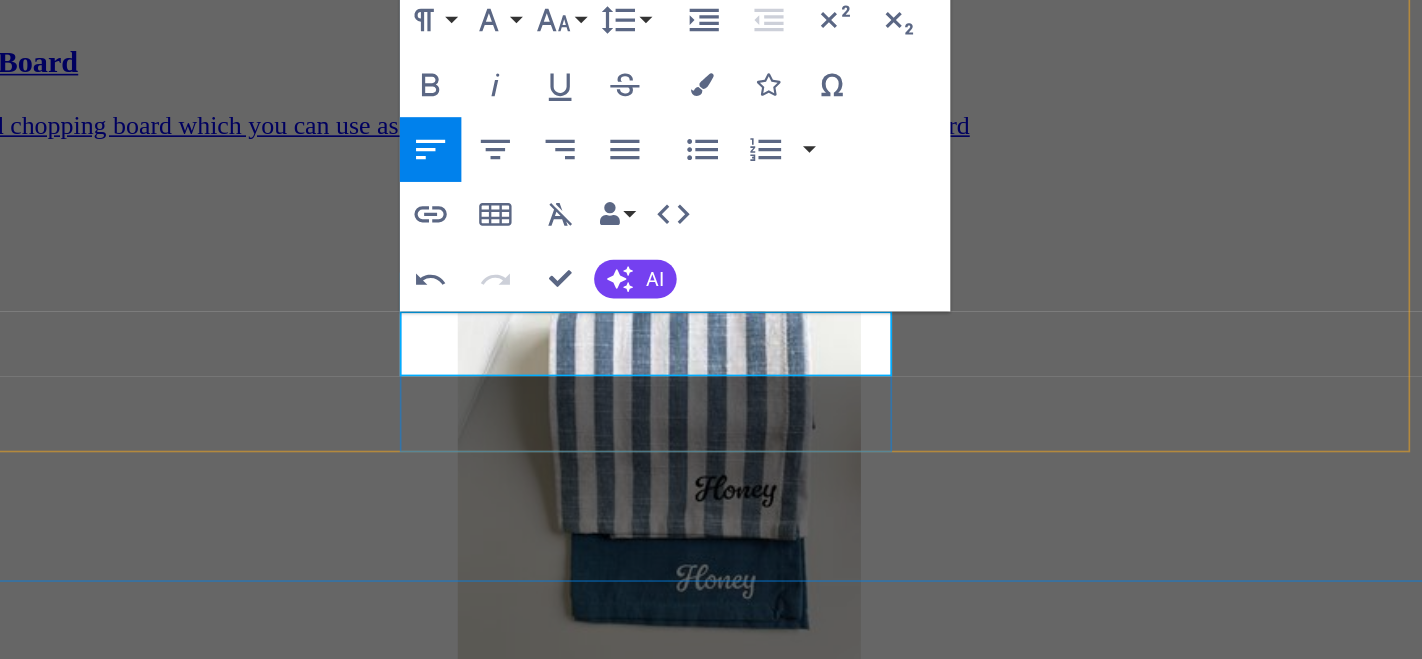 click on "Festivities ​" at bounding box center (350, 4660) 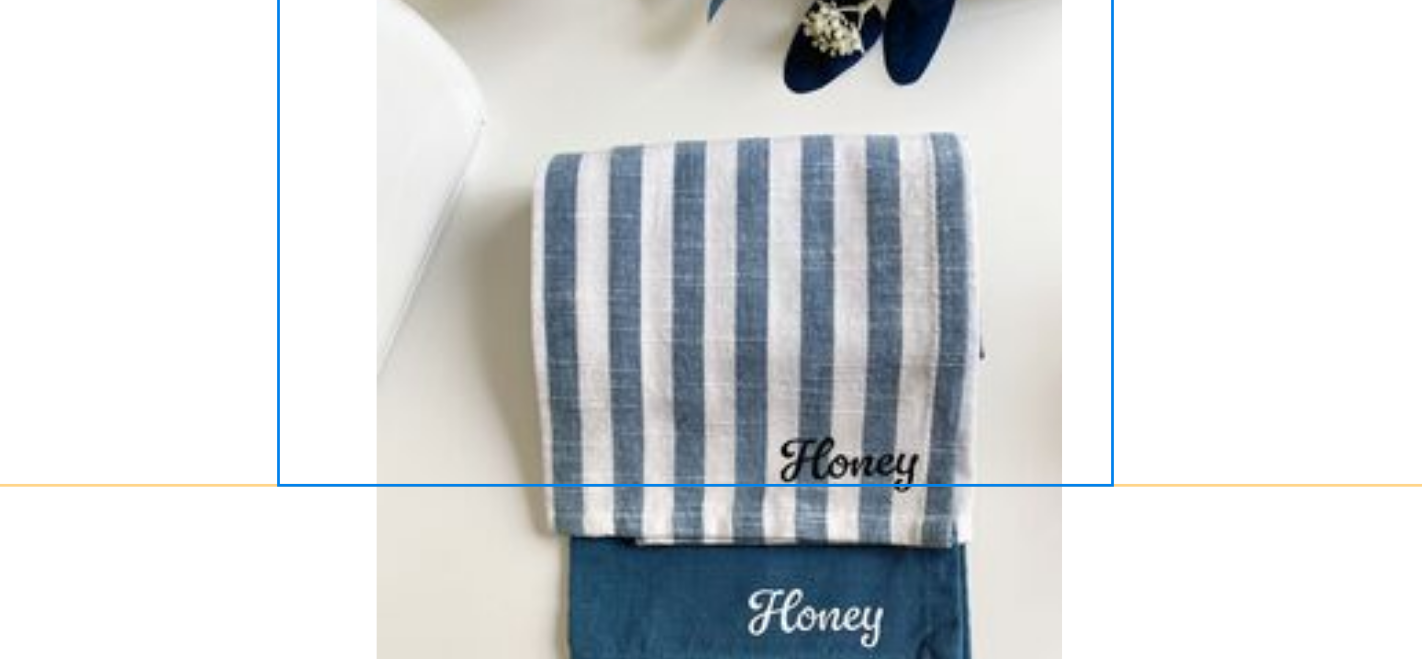 scroll, scrollTop: 1715, scrollLeft: 0, axis: vertical 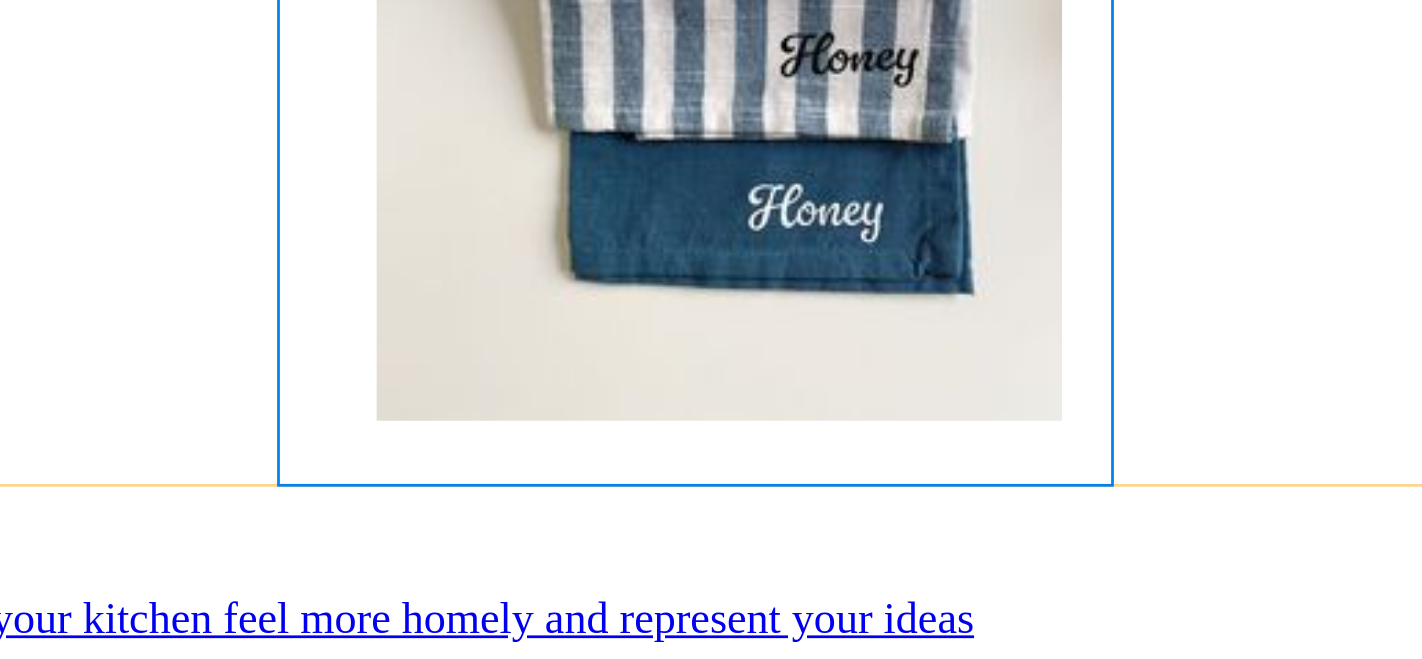 click on "Festivities" at bounding box center (-161, 4322) 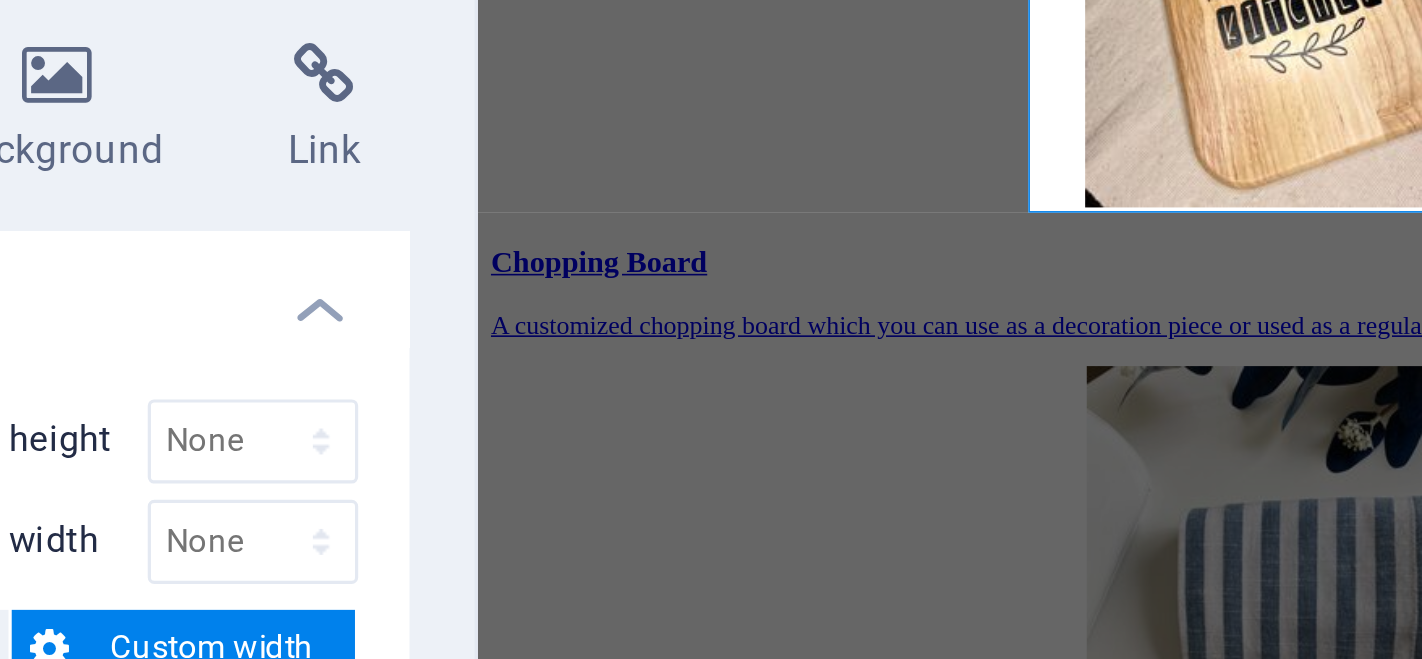 scroll, scrollTop: 1986, scrollLeft: 0, axis: vertical 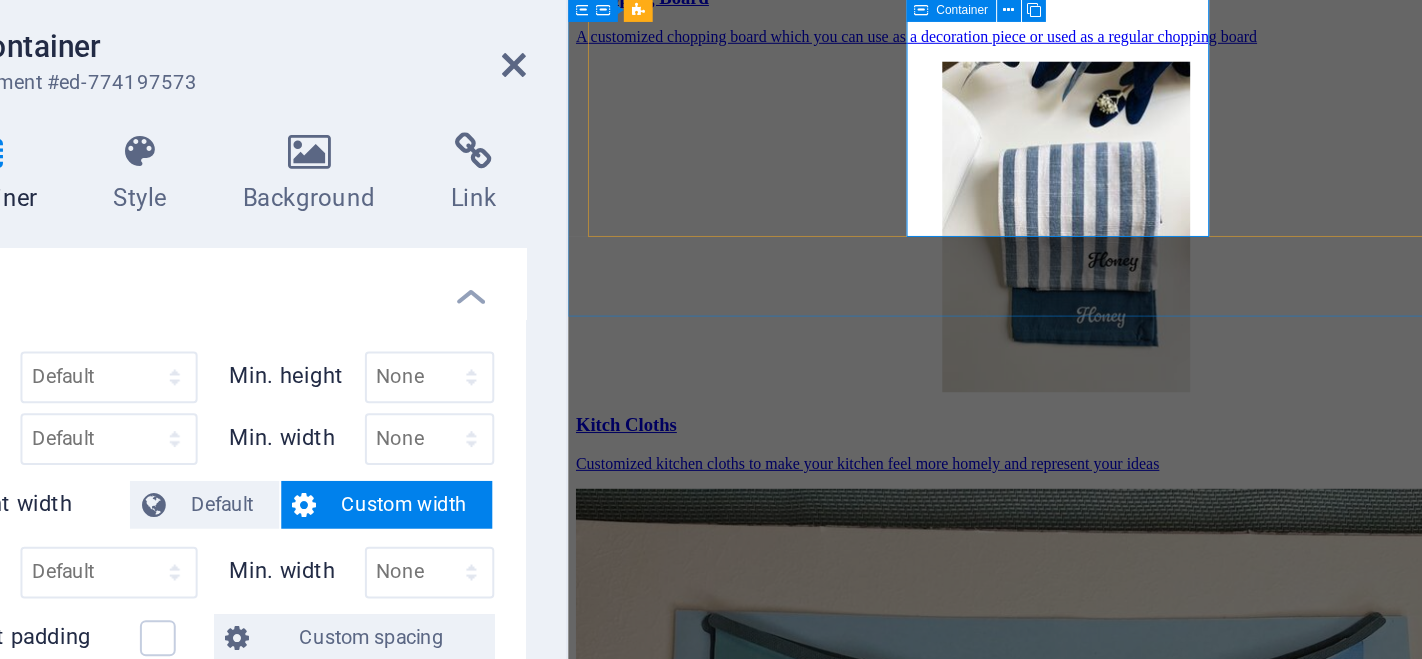 click on "Festivities" at bounding box center (1068, 4669) 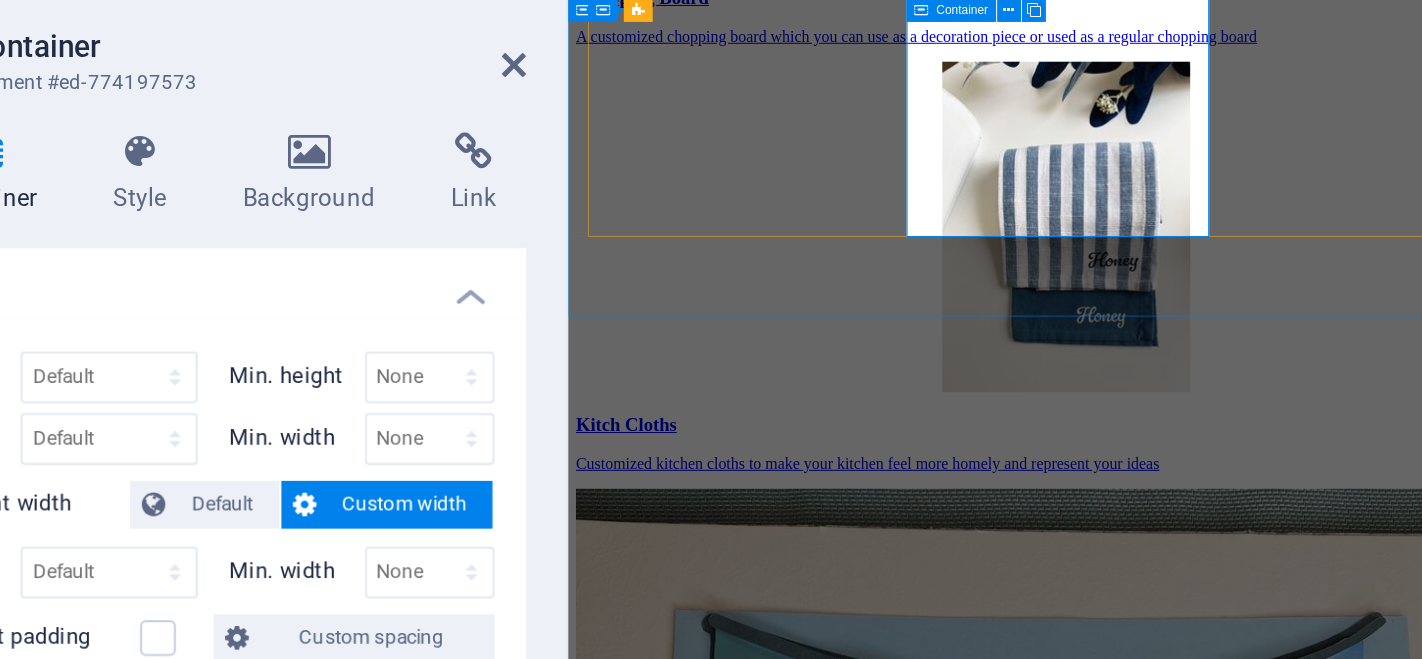 click on "Festivities" at bounding box center [1068, 4669] 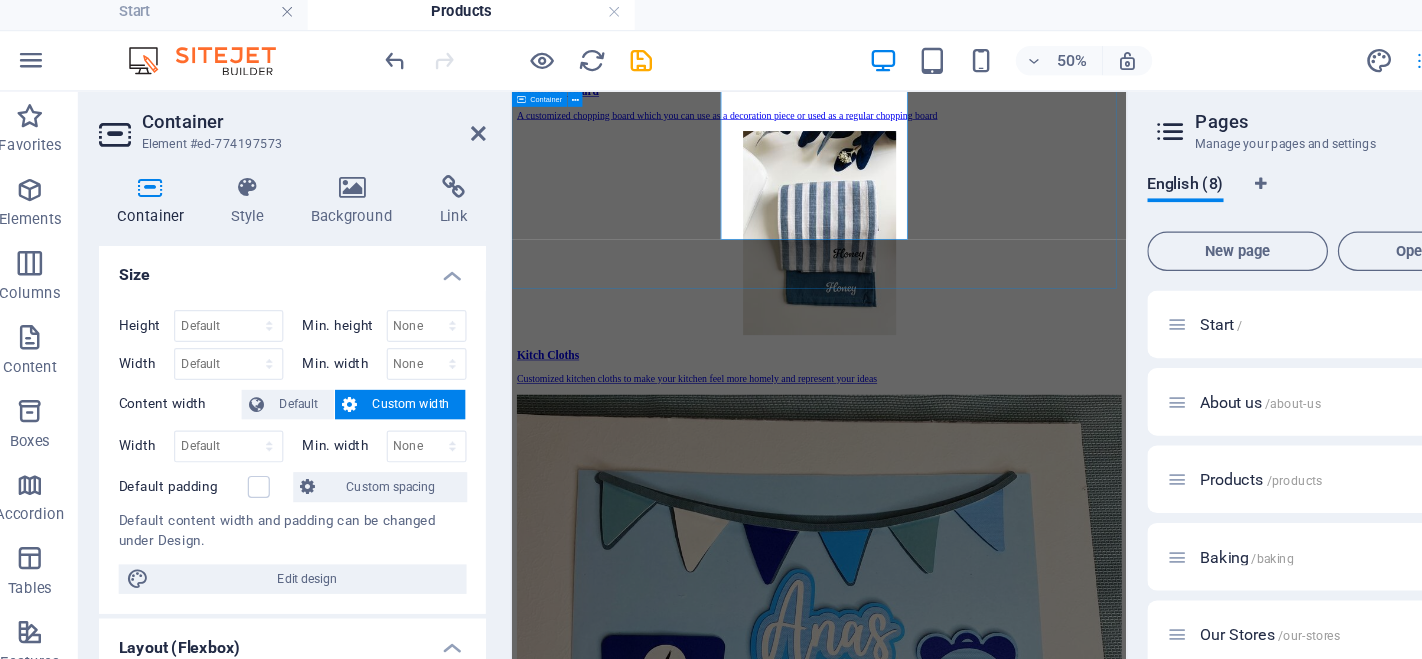 scroll, scrollTop: 1974, scrollLeft: 0, axis: vertical 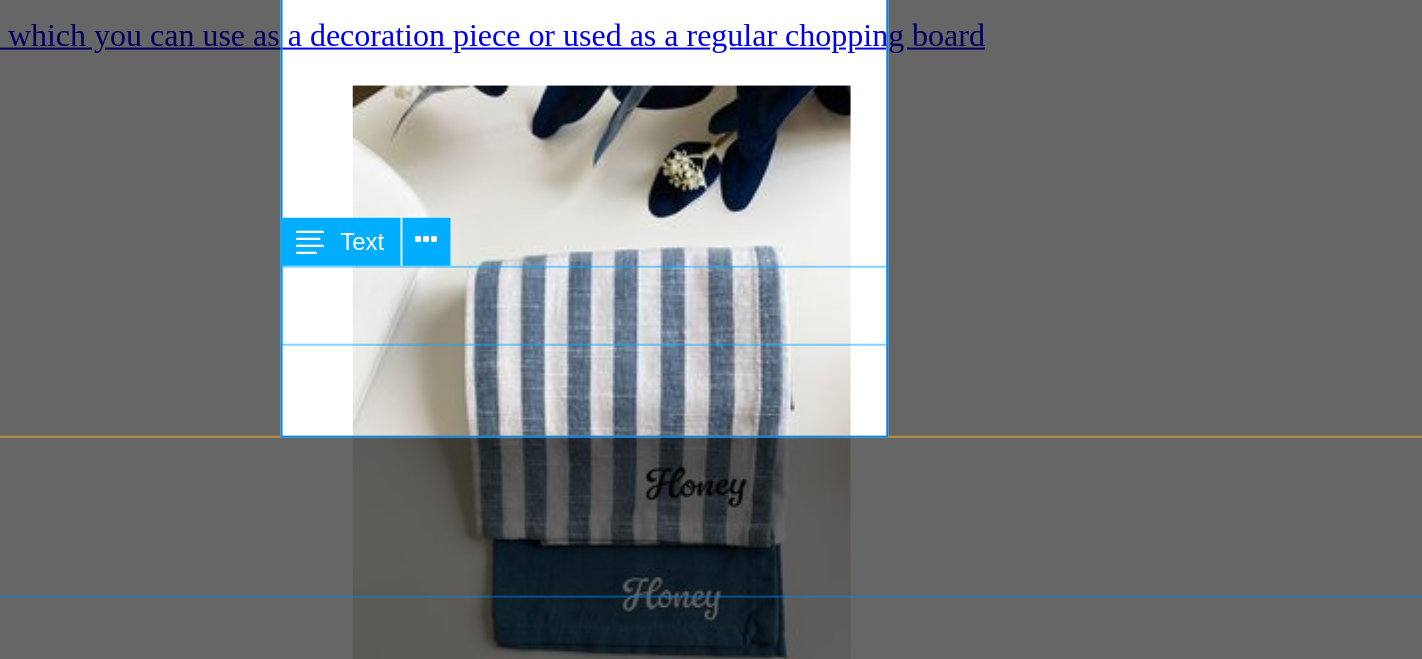 click on "hmmmmm" at bounding box center (101, 4991) 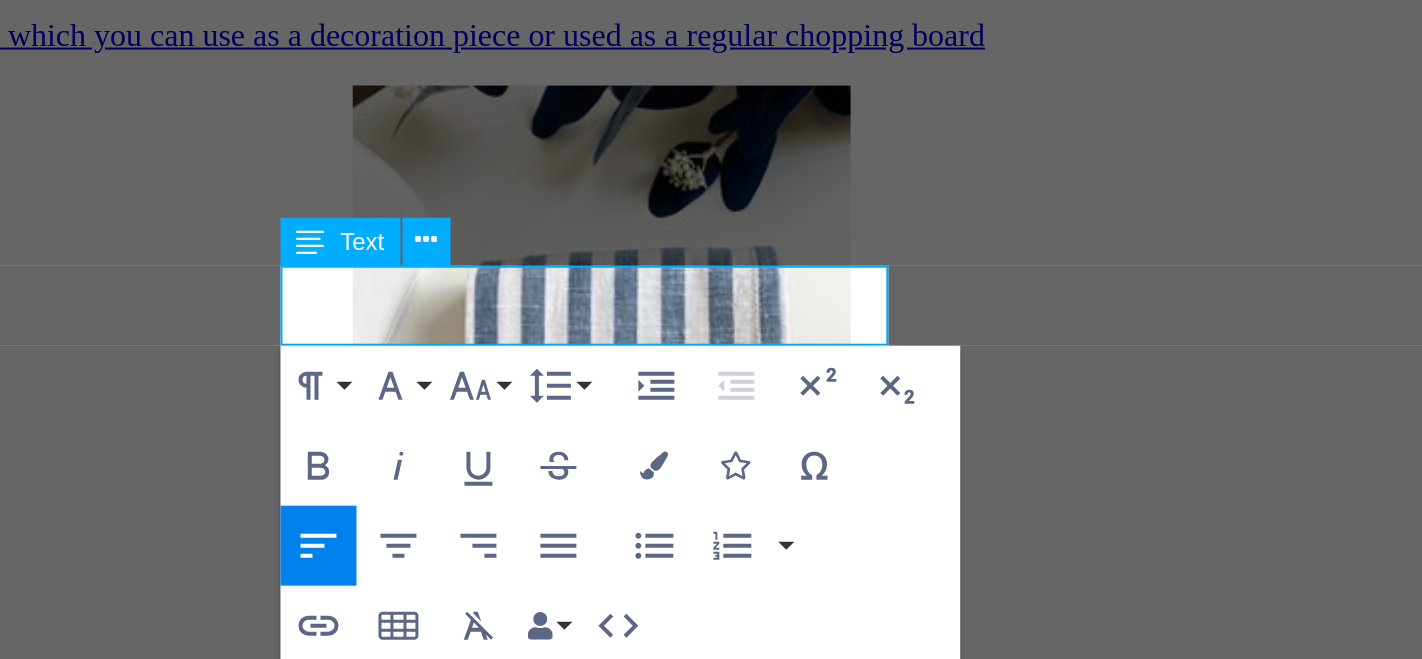 click on "hmmmmm" at bounding box center (101, 4991) 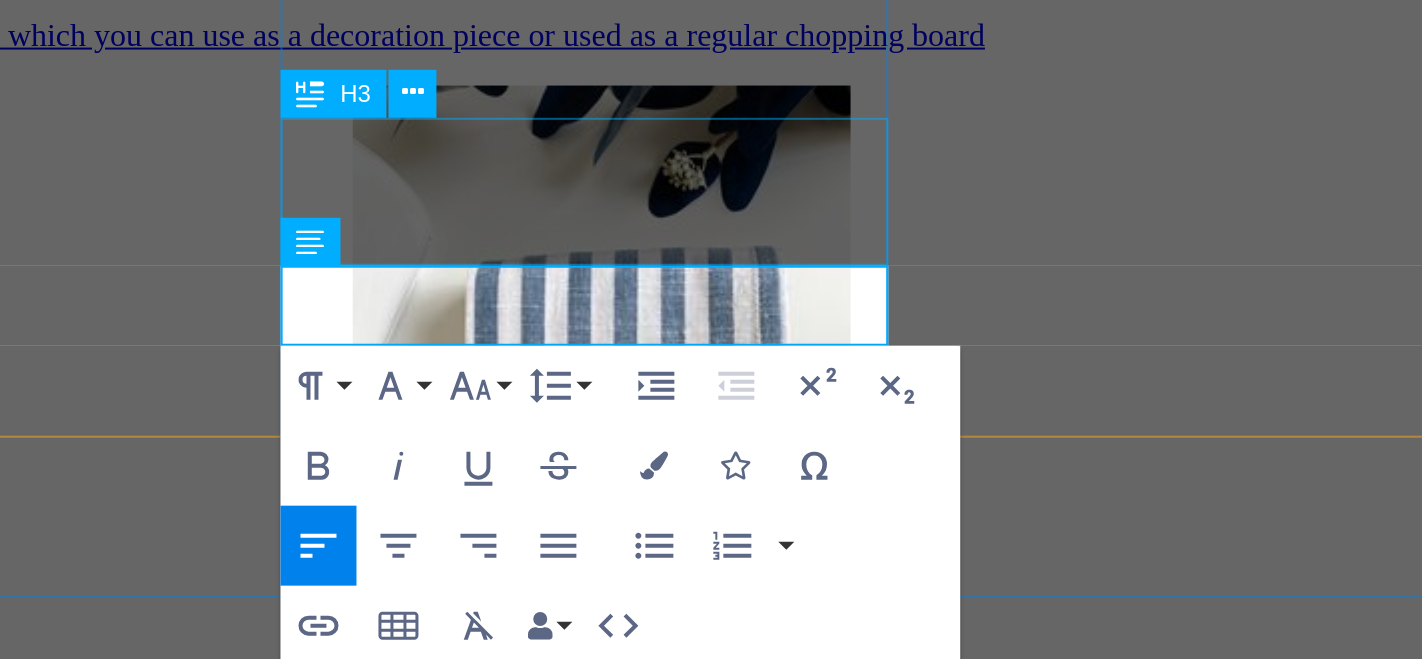 type 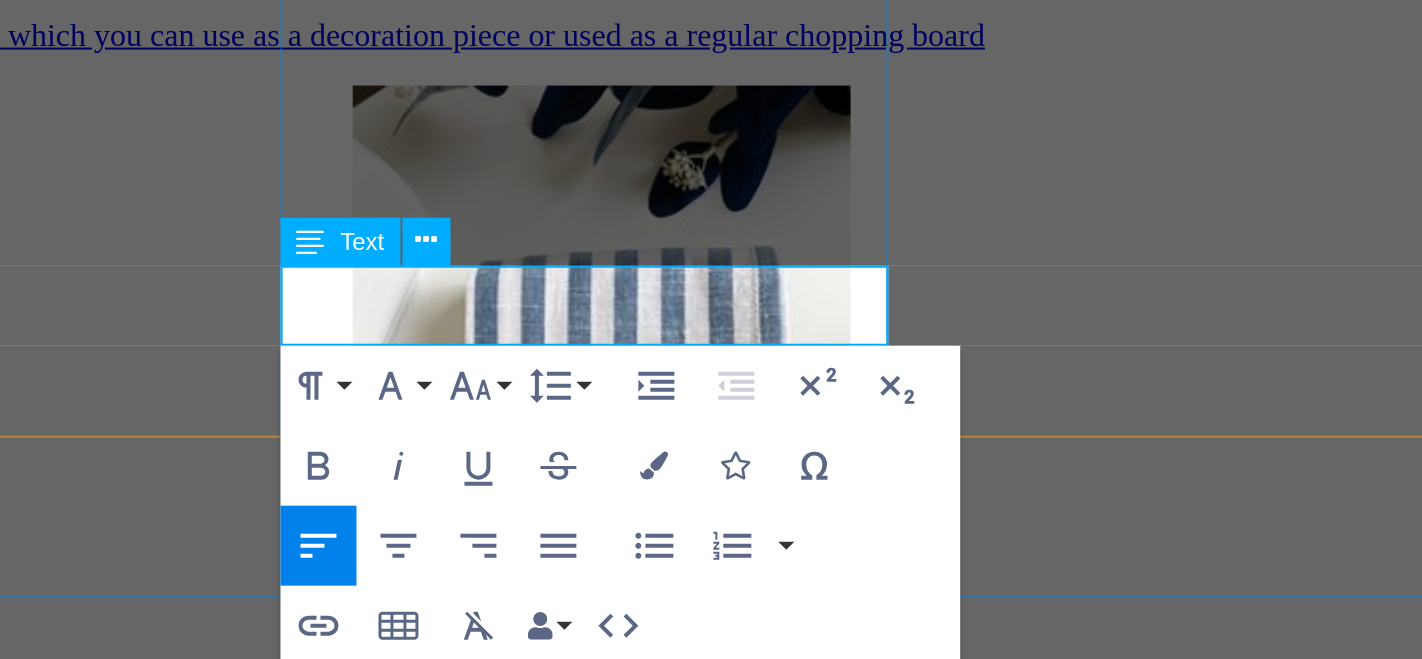 drag, startPoint x: 13, startPoint y: 101, endPoint x: -3, endPoint y: 101, distance: 16 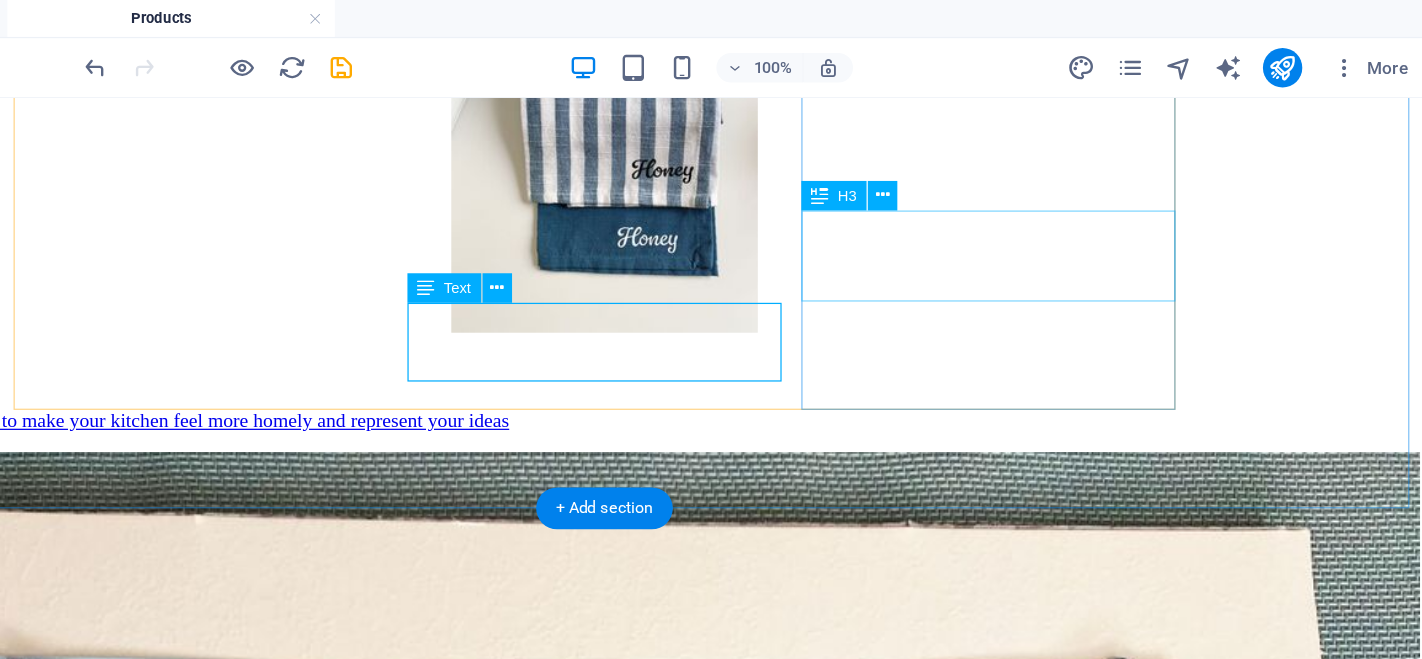 scroll, scrollTop: 1608, scrollLeft: 0, axis: vertical 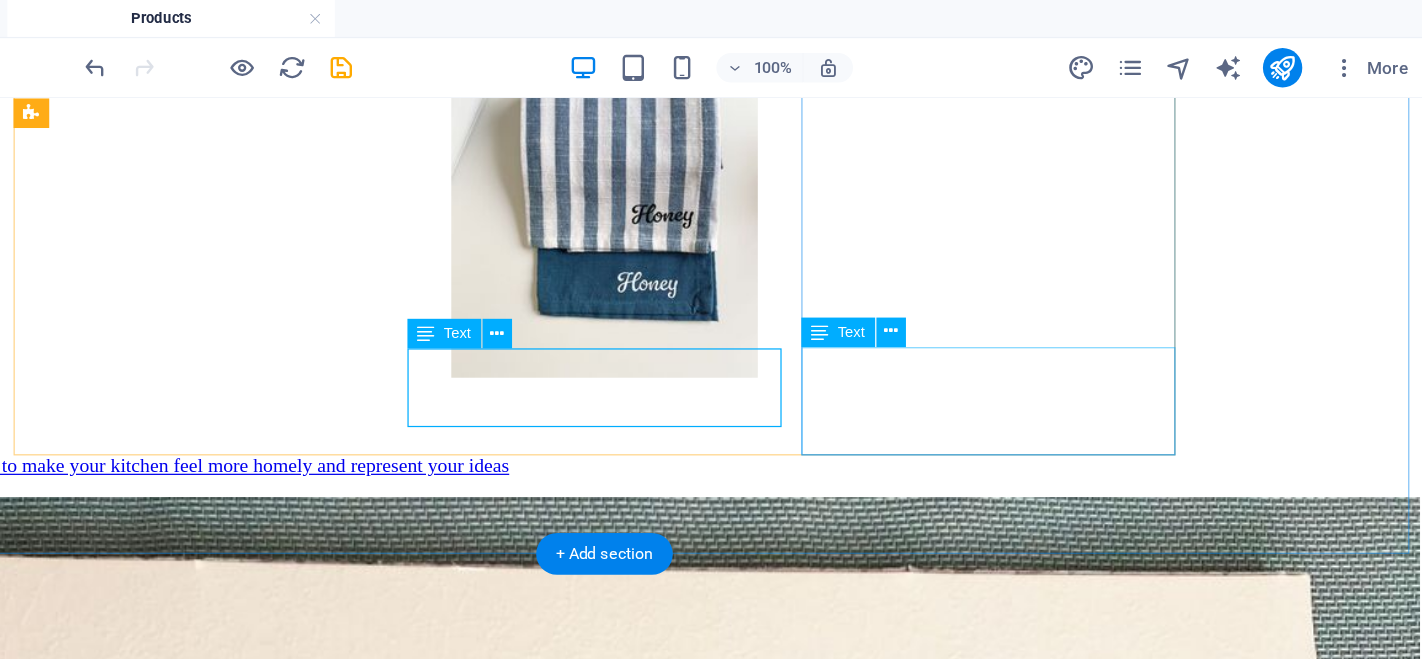 click on "A chibi sticker which is made just for you and made to be exactly what you would like" at bounding box center (450, 6656) 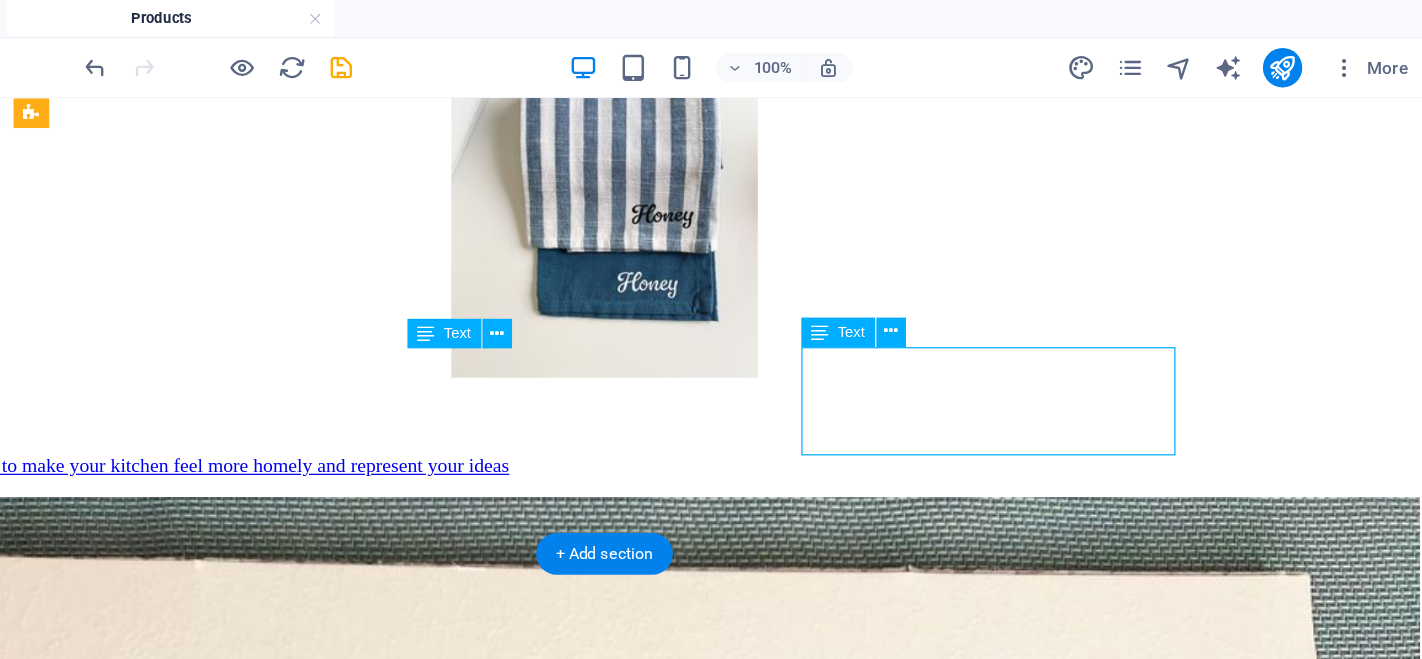 click on "A chibi sticker which is made just for you and made to be exactly what you would like" at bounding box center (450, 6656) 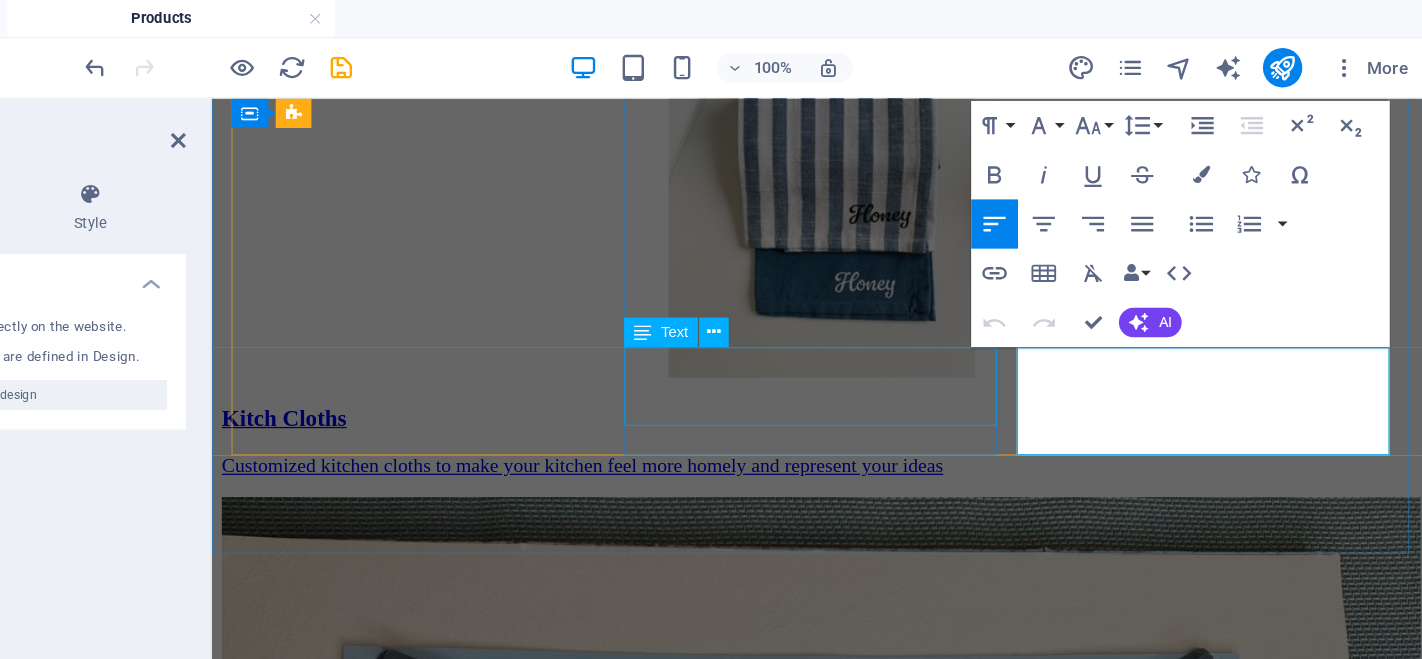 scroll, scrollTop: 1608, scrollLeft: 0, axis: vertical 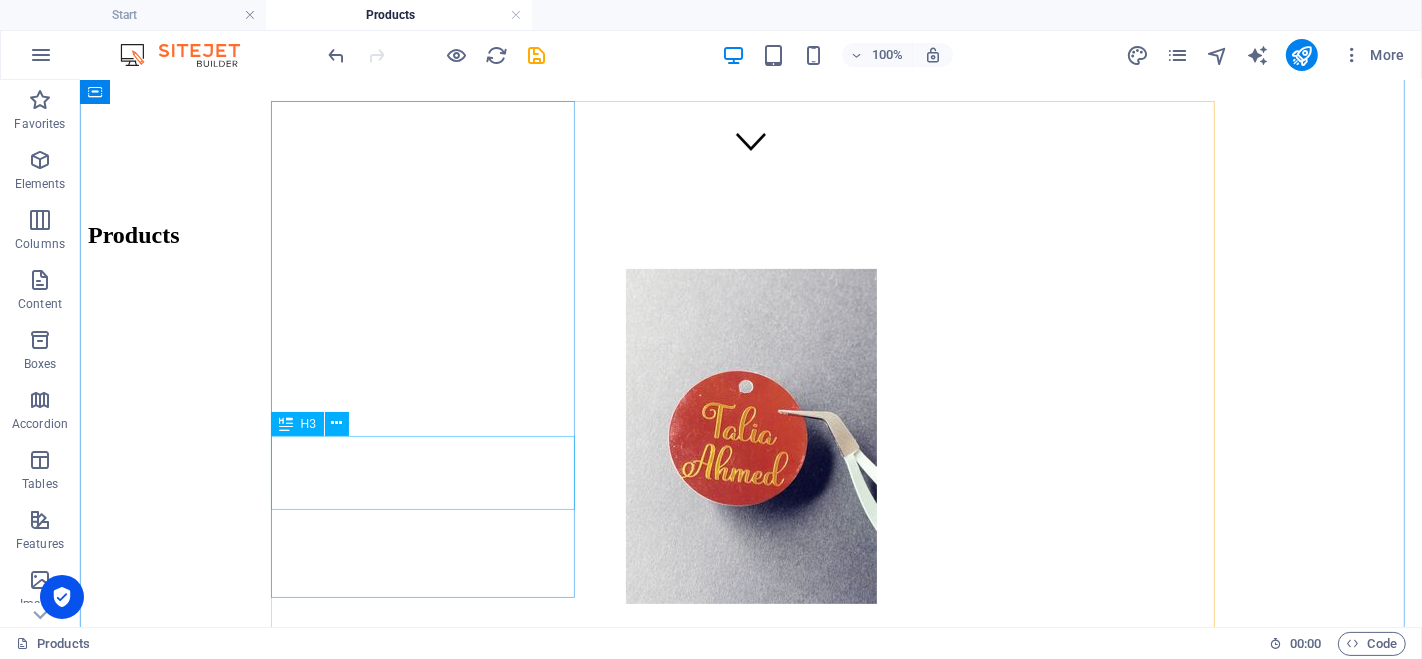 click on "Keychain" at bounding box center [750, 637] 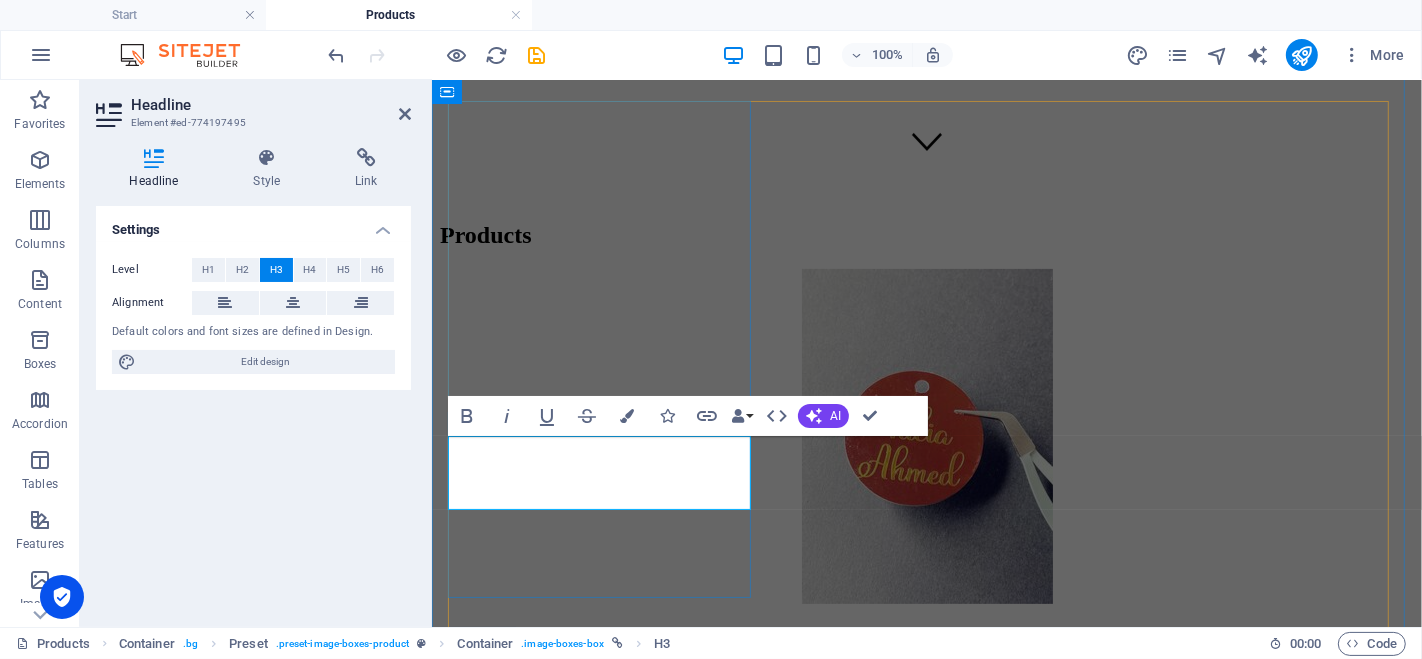 type 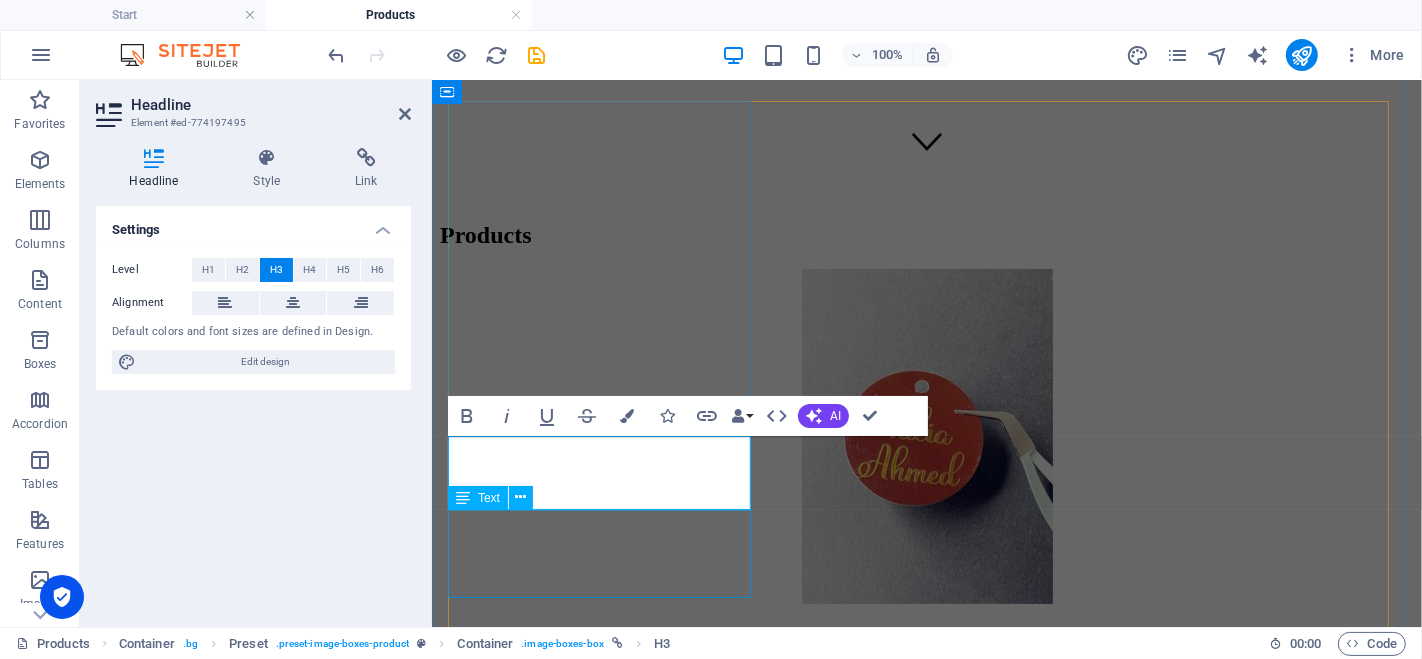 click on "A pendant which can be used as a decoration for a keychain to make your keychains more you" at bounding box center [926, 675] 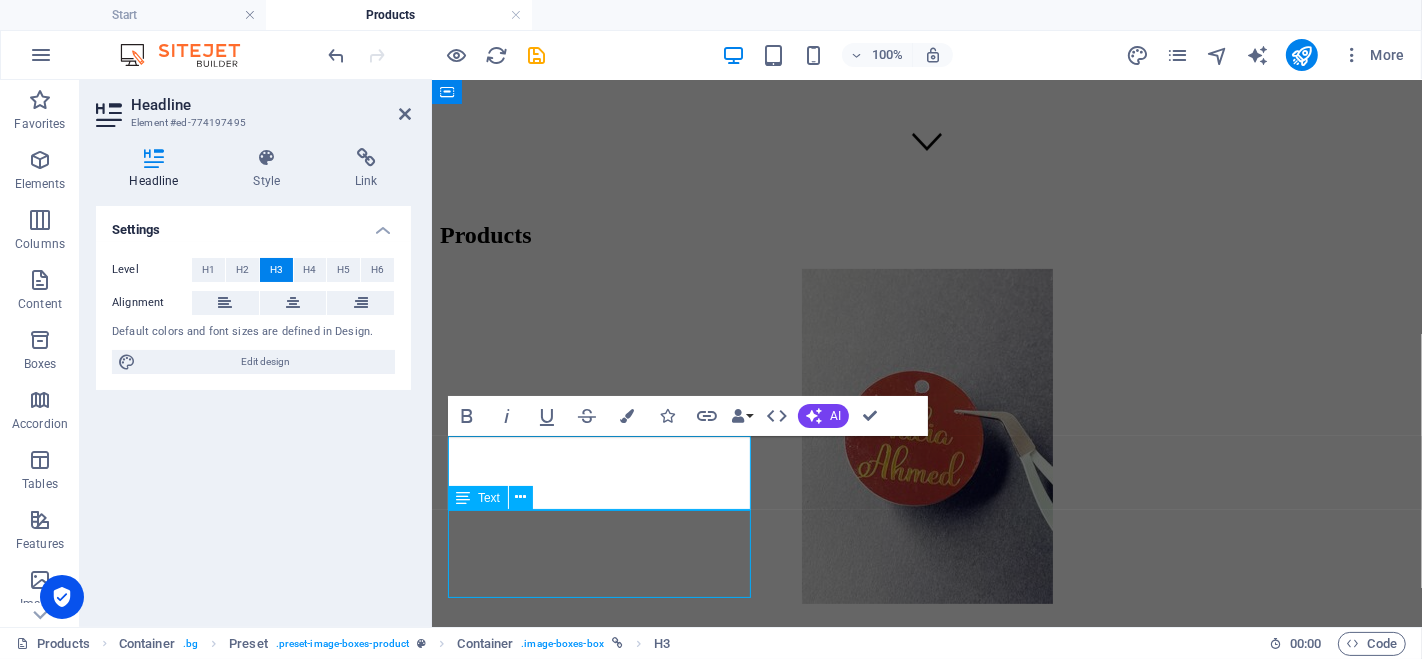 click on "A pendant which can be used as a decoration for a keychain to make your keychains more you" at bounding box center (926, 675) 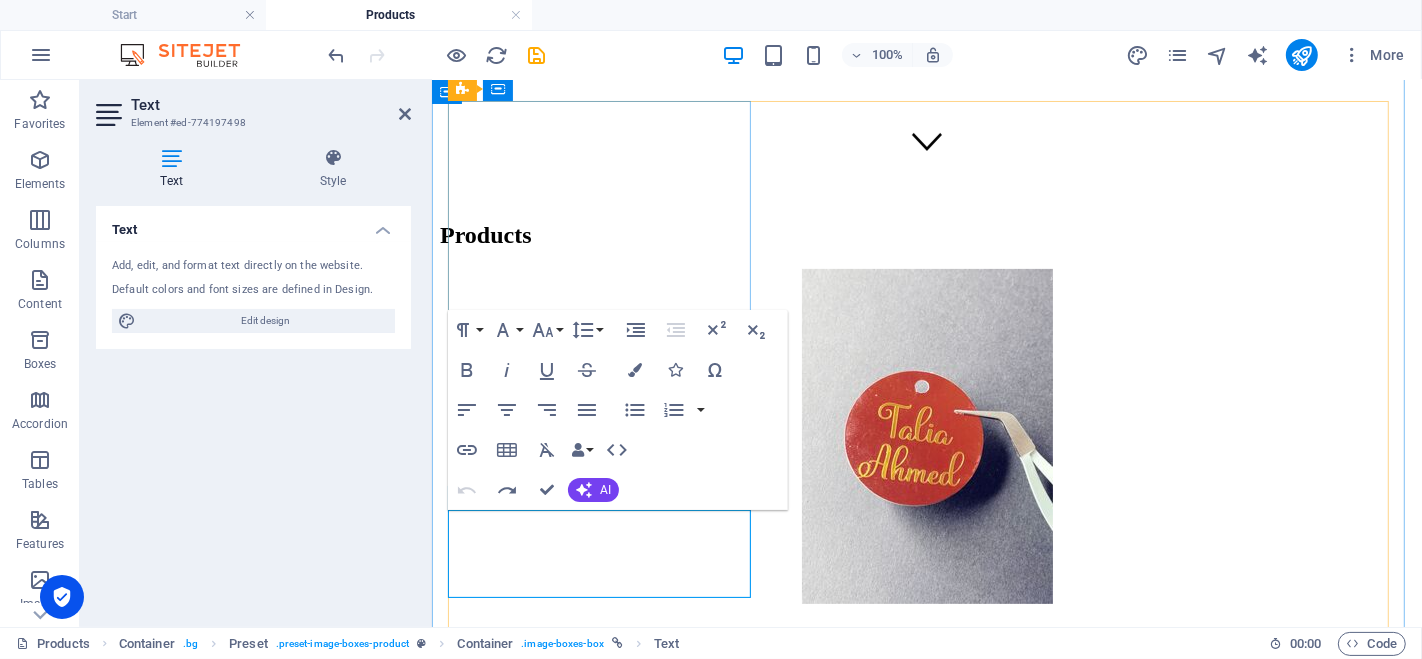 click on "A pendant which can be used as a decoration for a keychain to make your keychains more you" at bounding box center [926, 675] 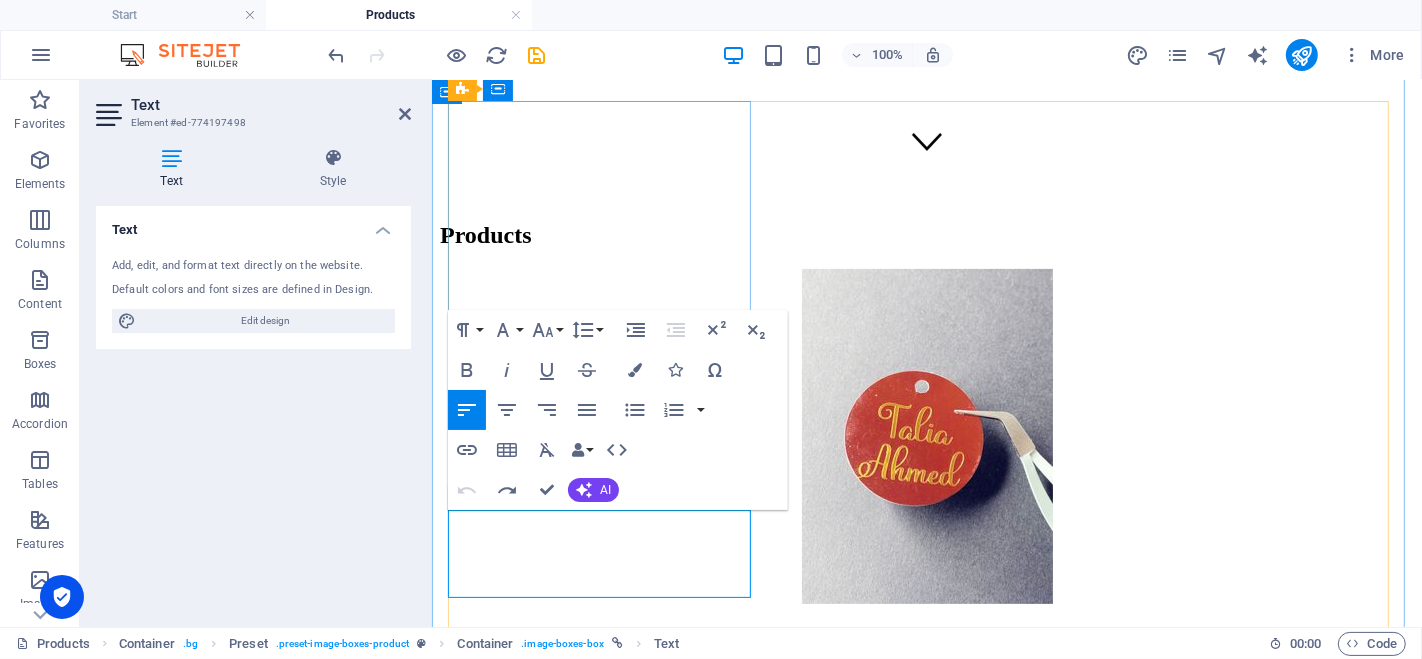 click on "A pendant which can be used as a decoration for a keychain to make your keychains more you" at bounding box center (926, 675) 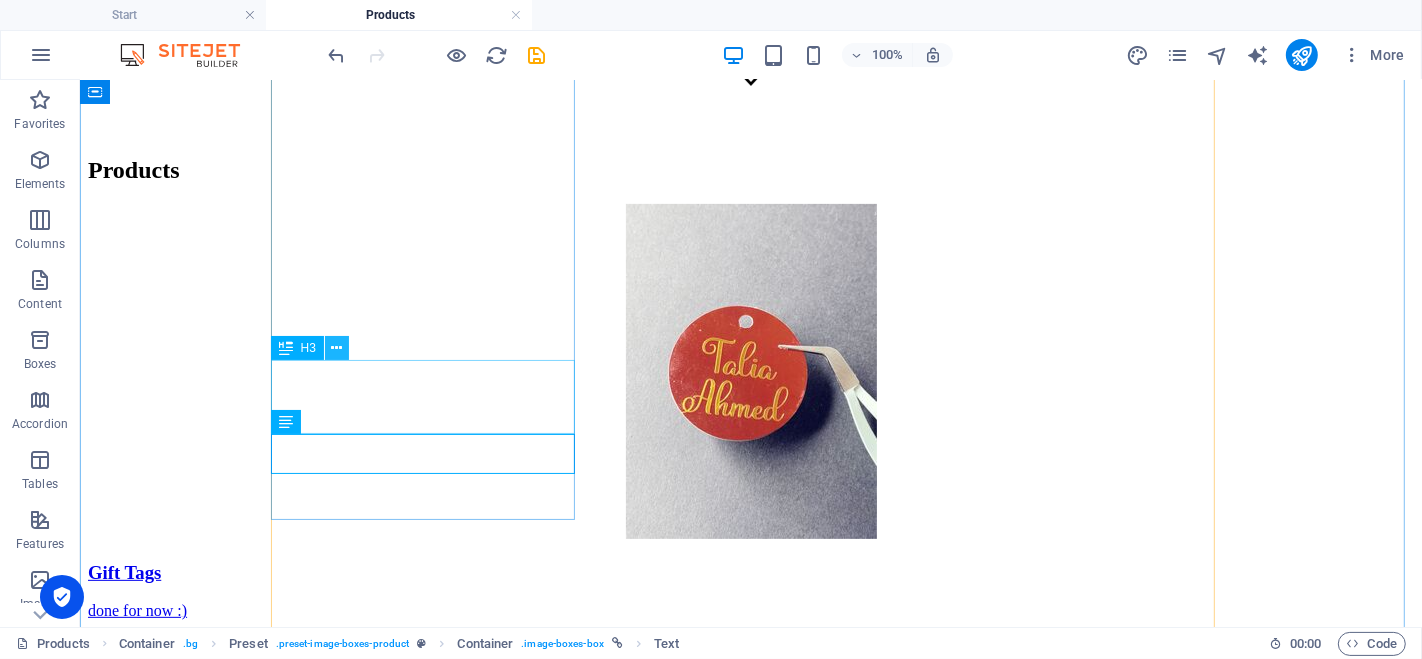 scroll, scrollTop: 529, scrollLeft: 0, axis: vertical 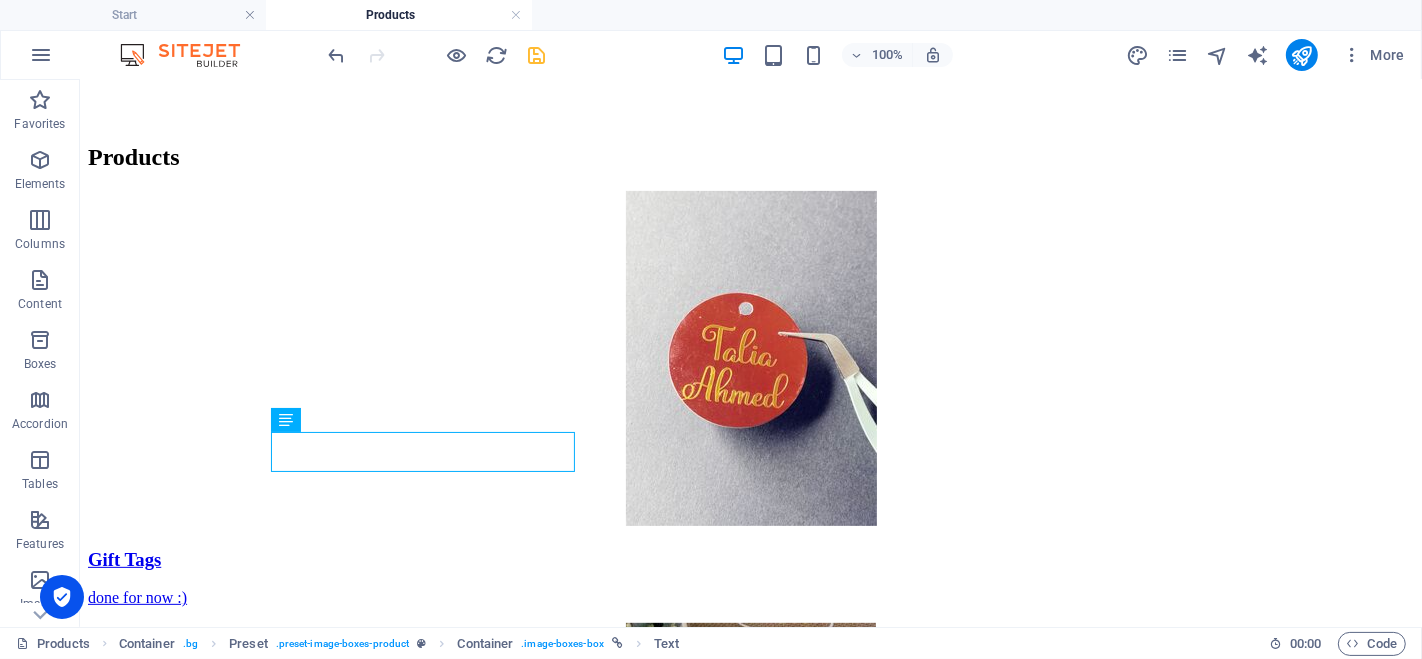 click at bounding box center [537, 55] 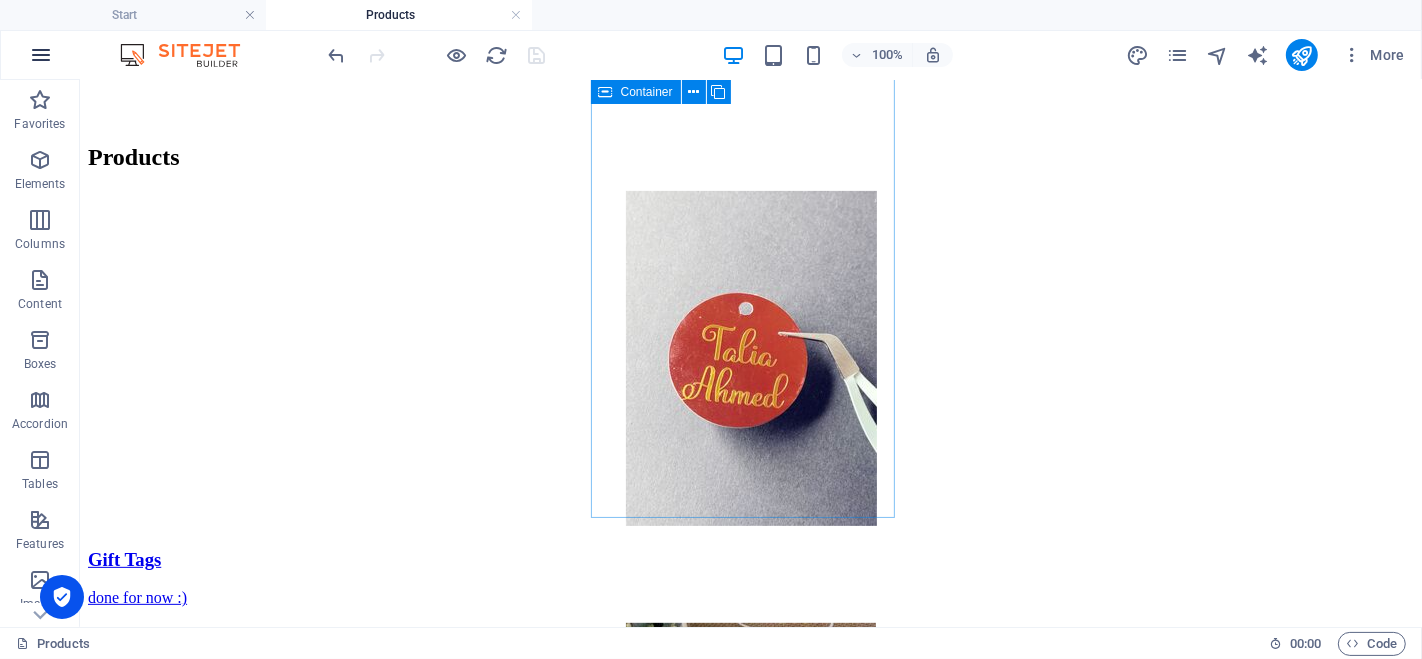 click at bounding box center (41, 55) 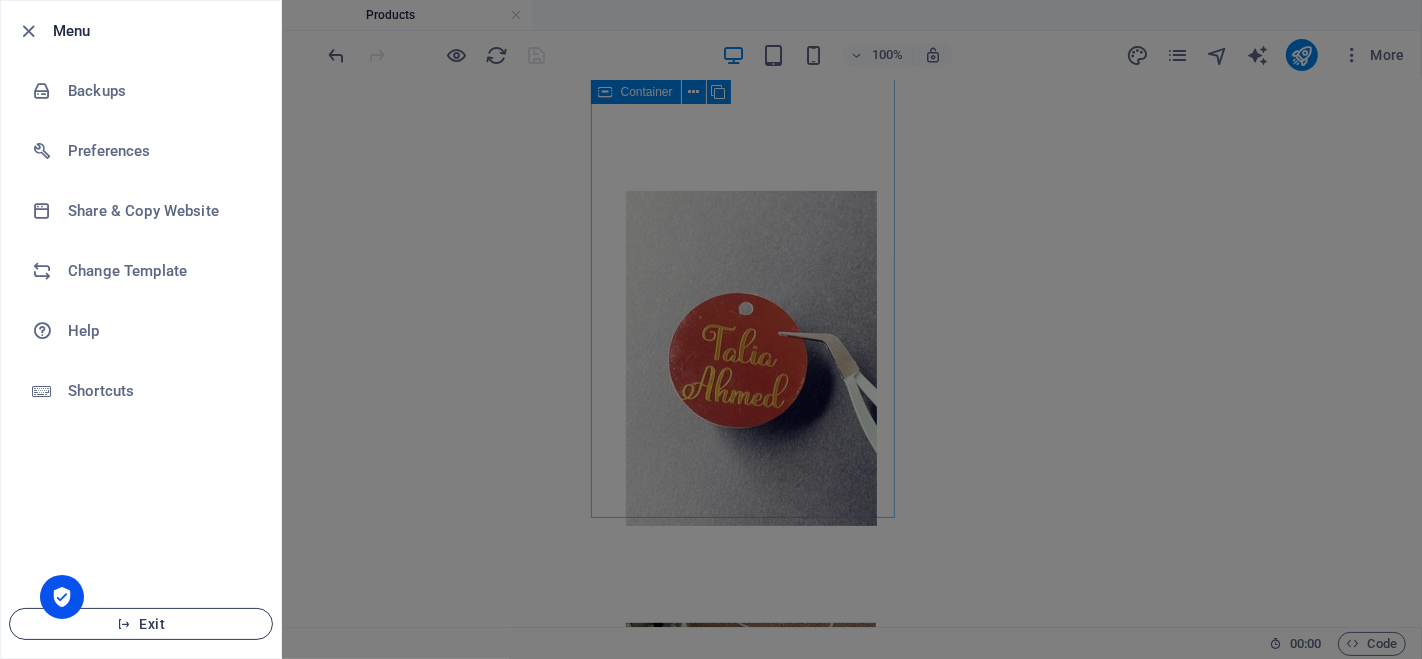 click on "Exit" at bounding box center [141, 624] 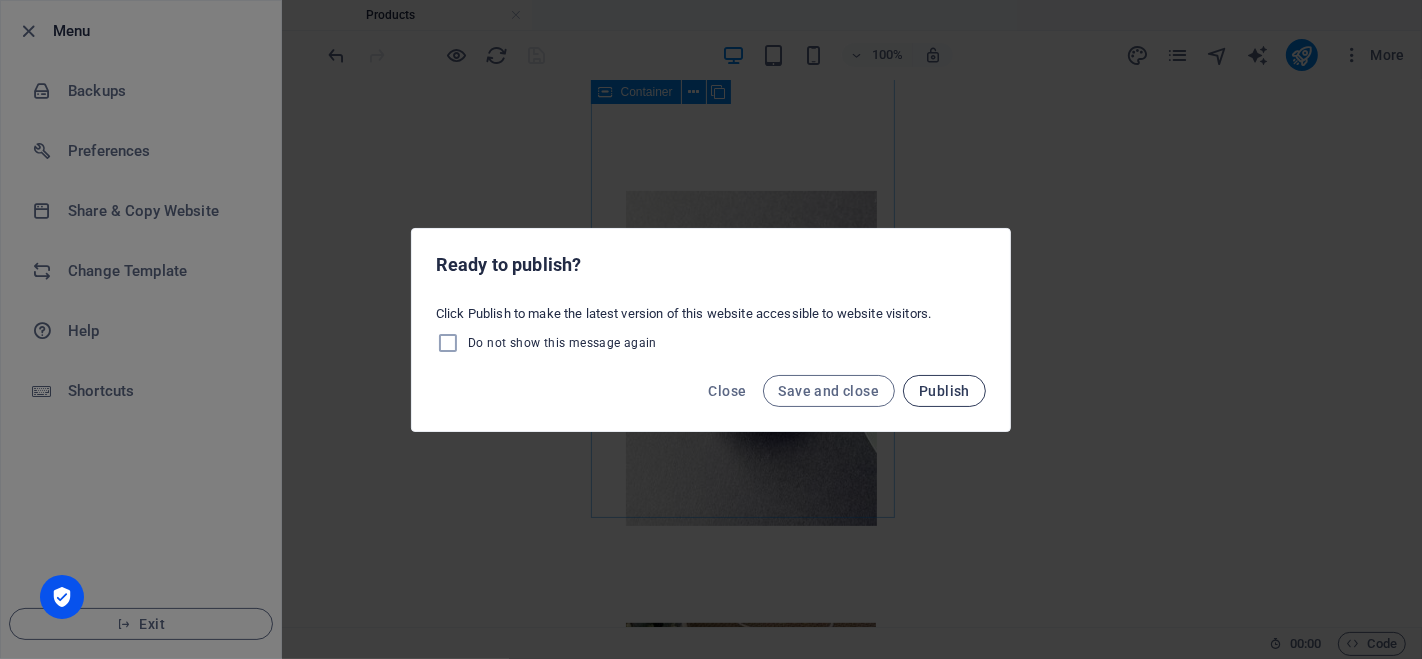 click on "Publish" at bounding box center [944, 391] 